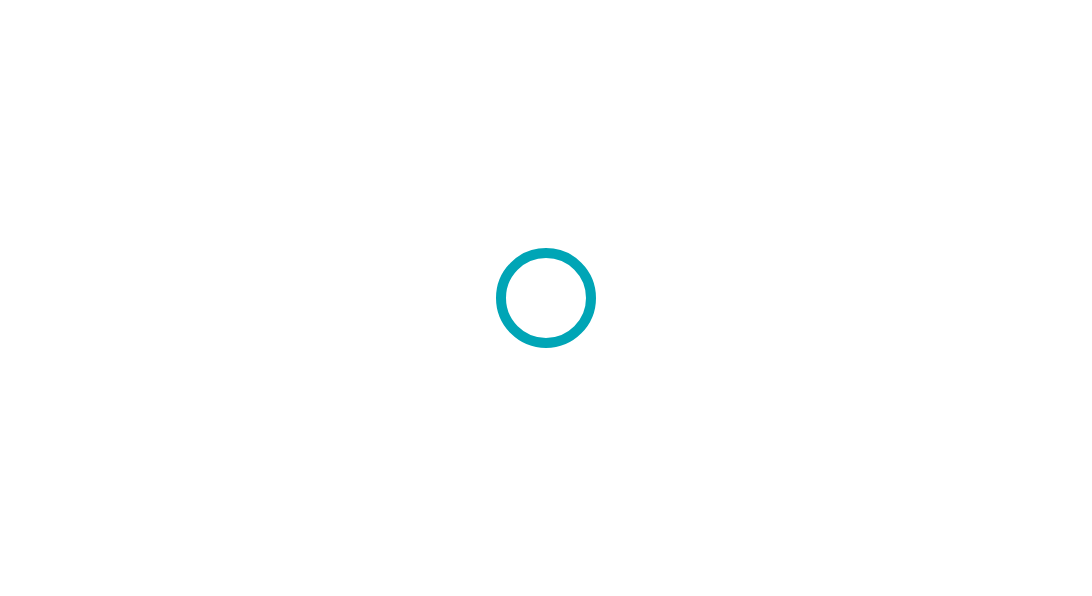 scroll, scrollTop: 0, scrollLeft: 0, axis: both 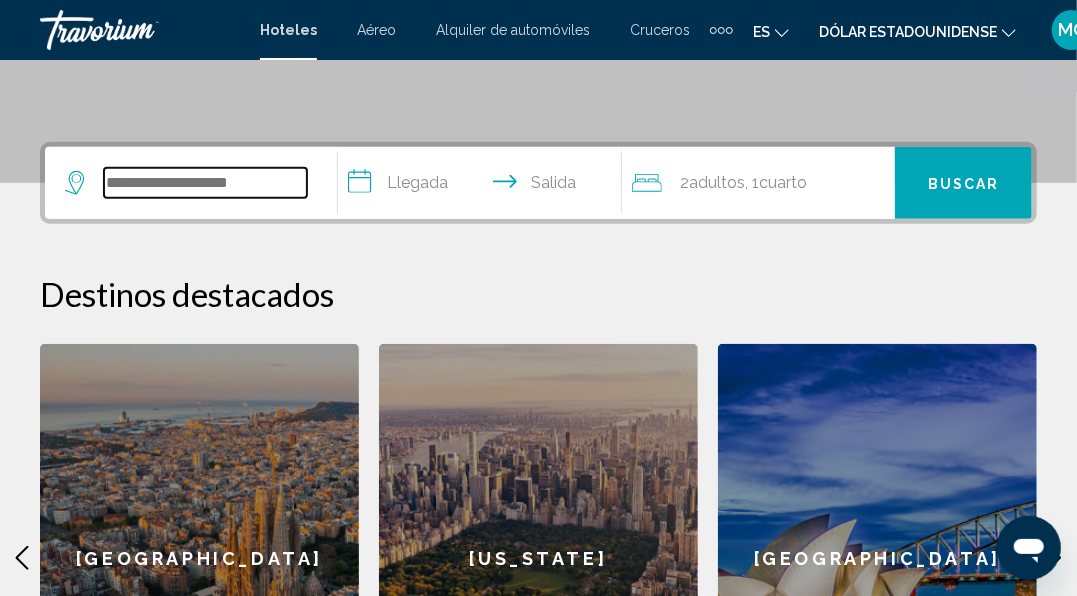 click at bounding box center (205, 183) 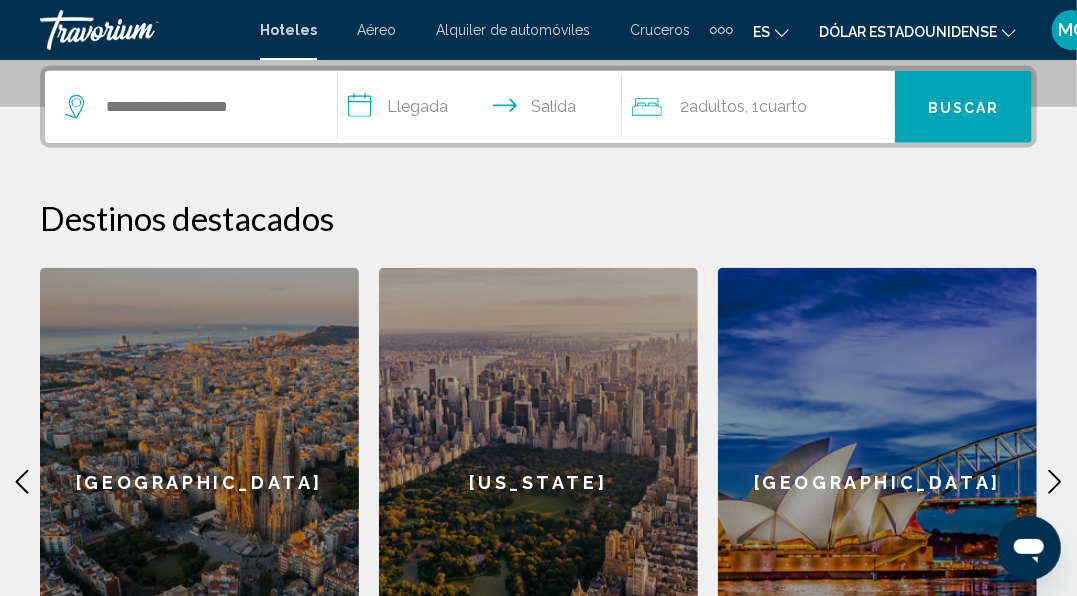 click 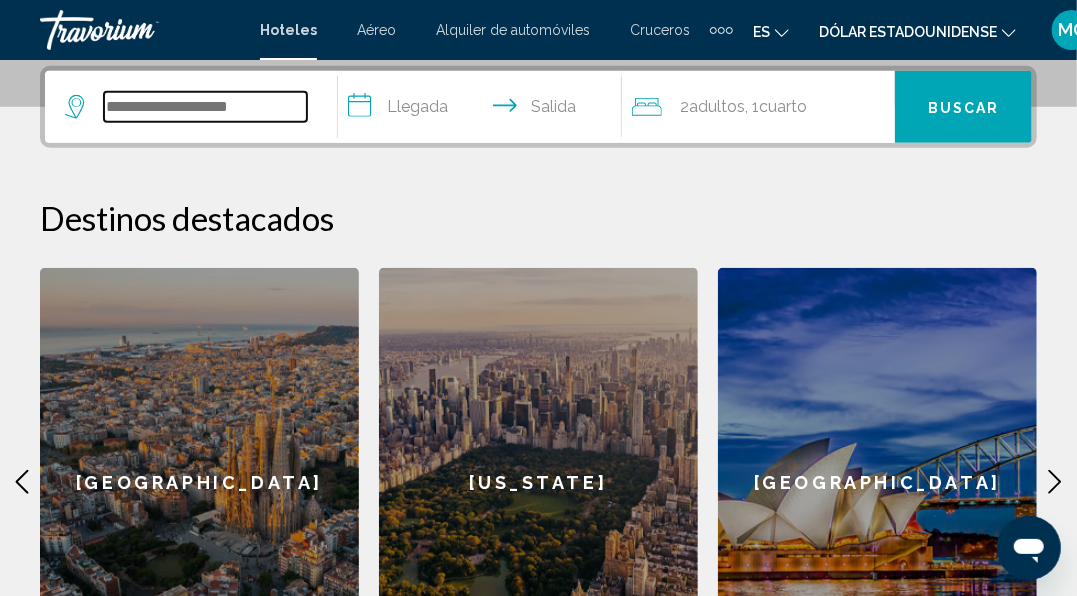 click at bounding box center [205, 107] 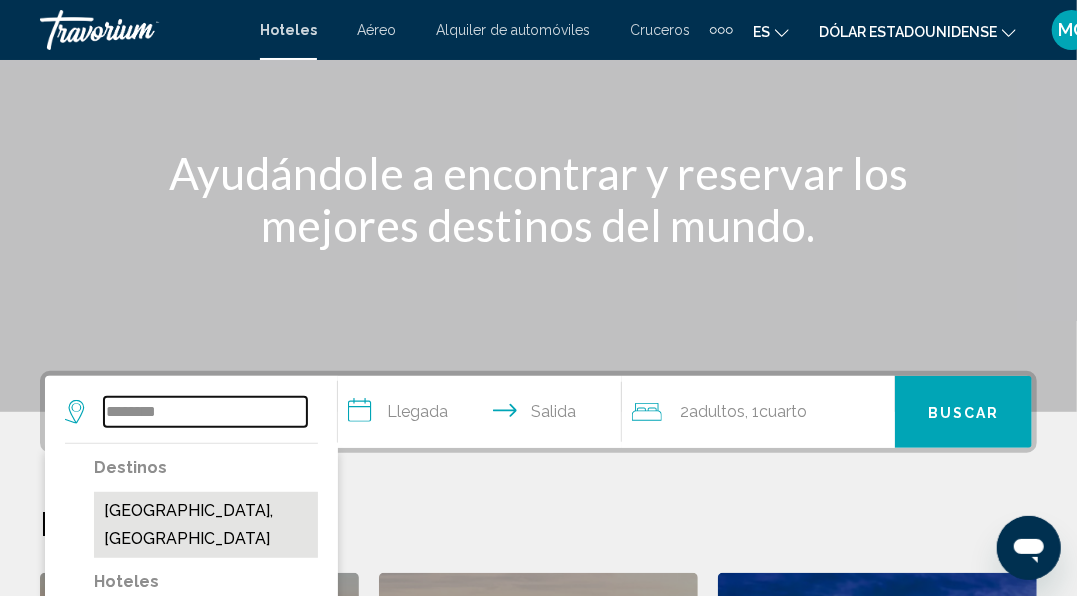 scroll, scrollTop: 187, scrollLeft: 0, axis: vertical 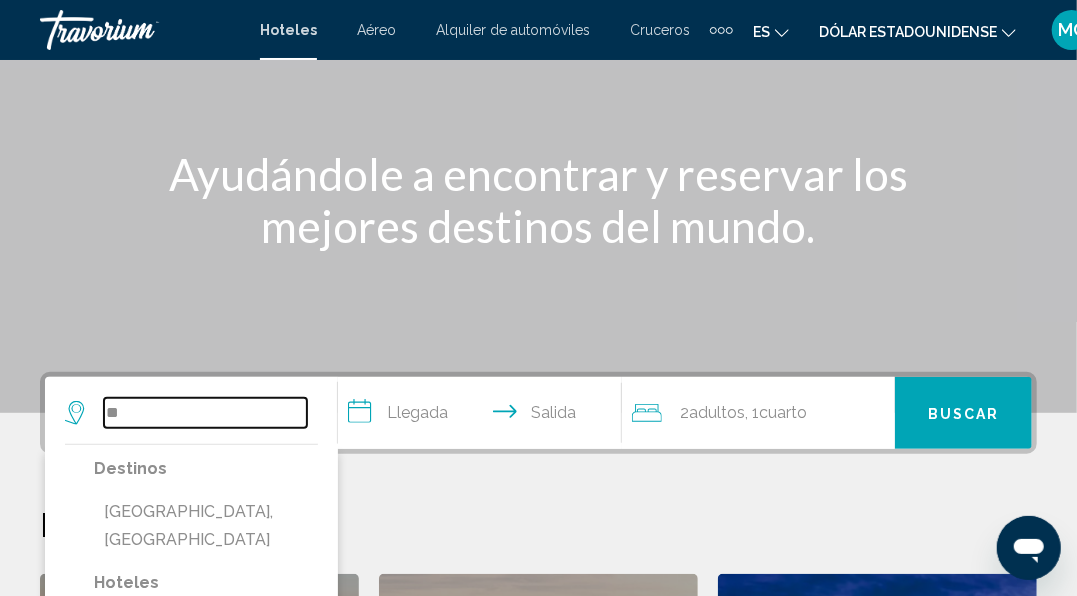 type on "*" 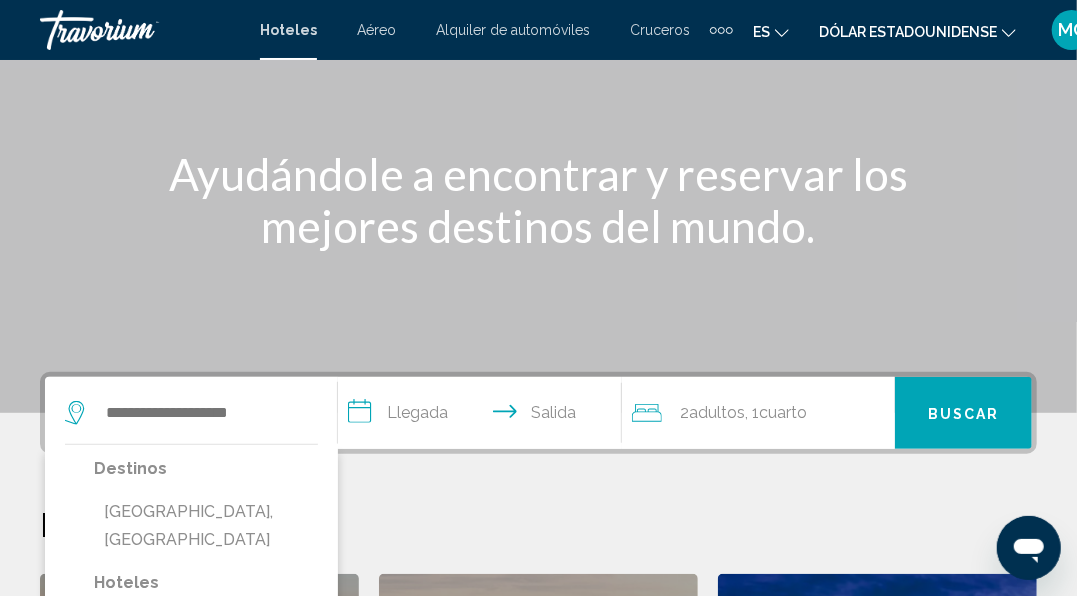 click 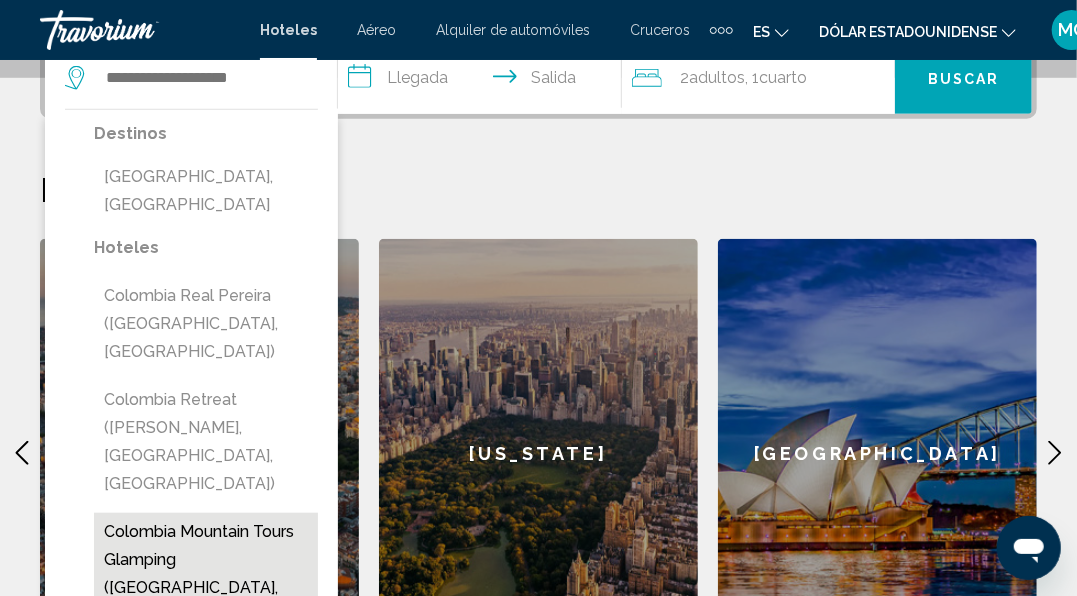 scroll, scrollTop: 405, scrollLeft: 0, axis: vertical 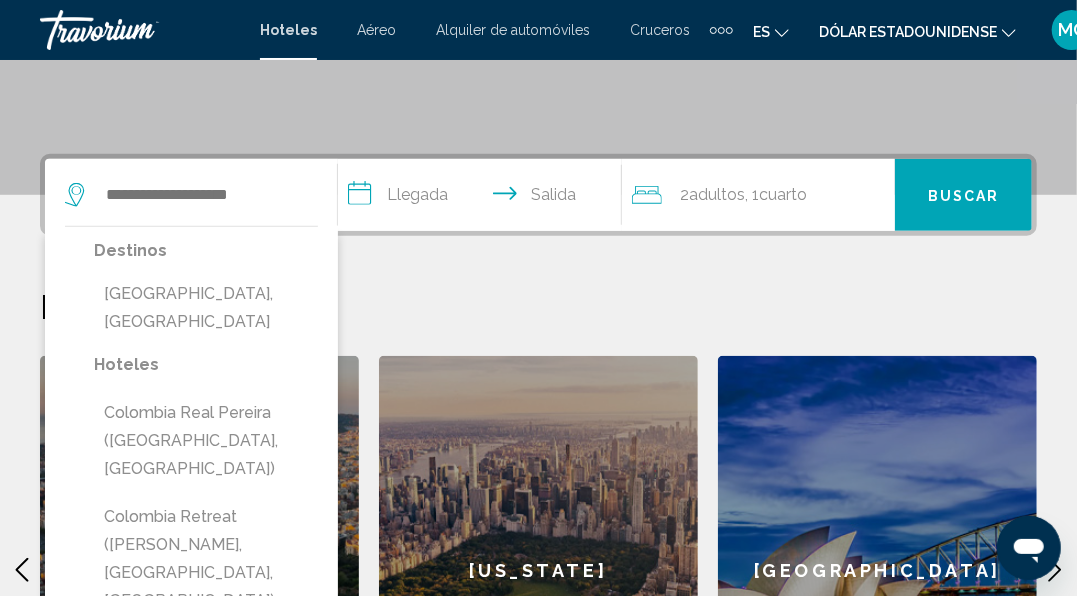 click on "**********" at bounding box center (538, 474) 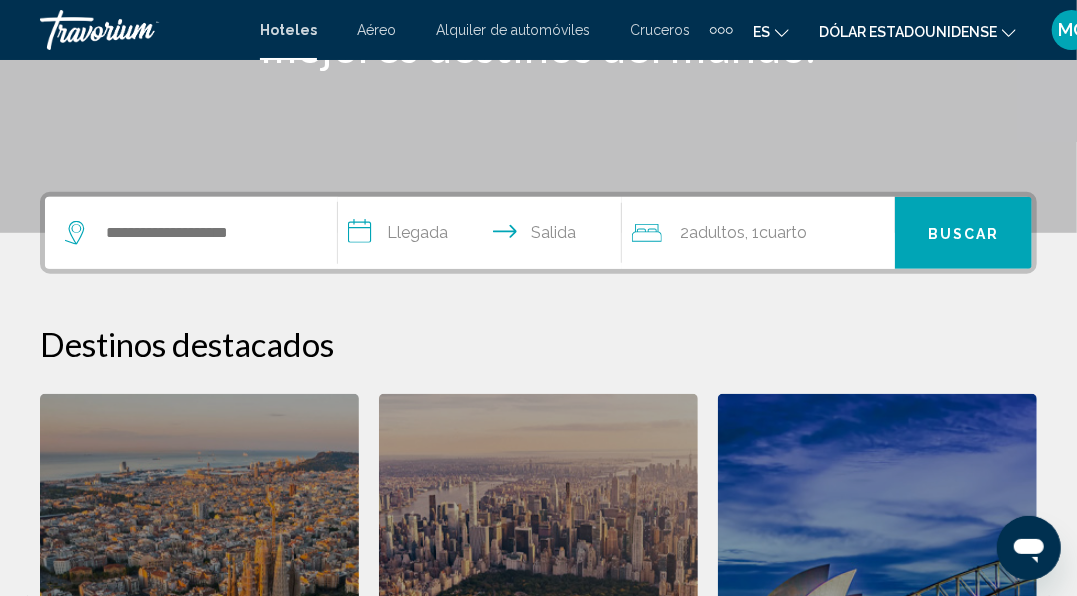 scroll, scrollTop: 369, scrollLeft: 0, axis: vertical 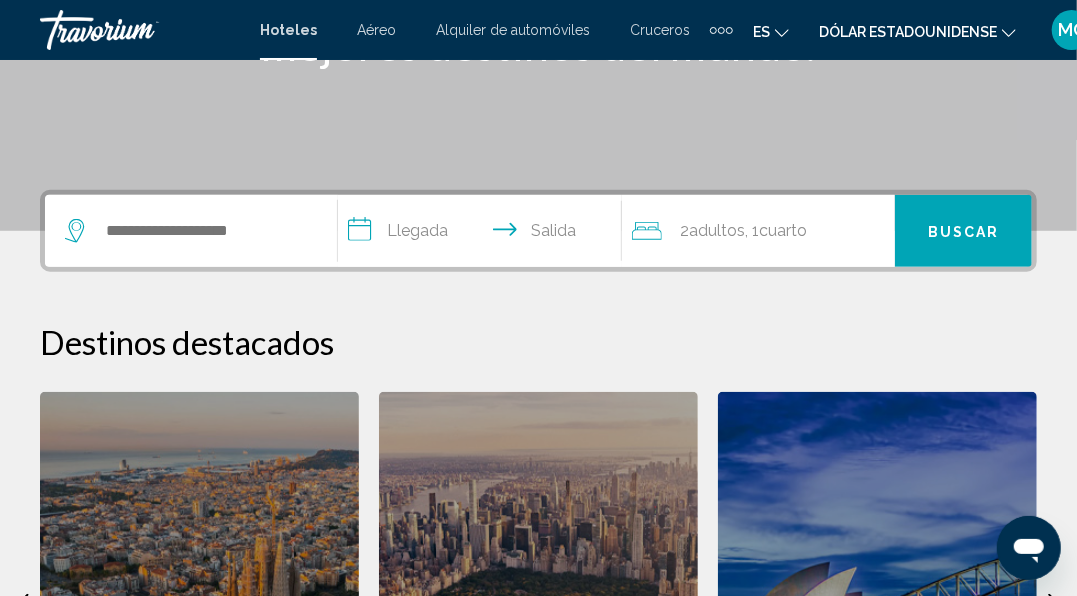 click 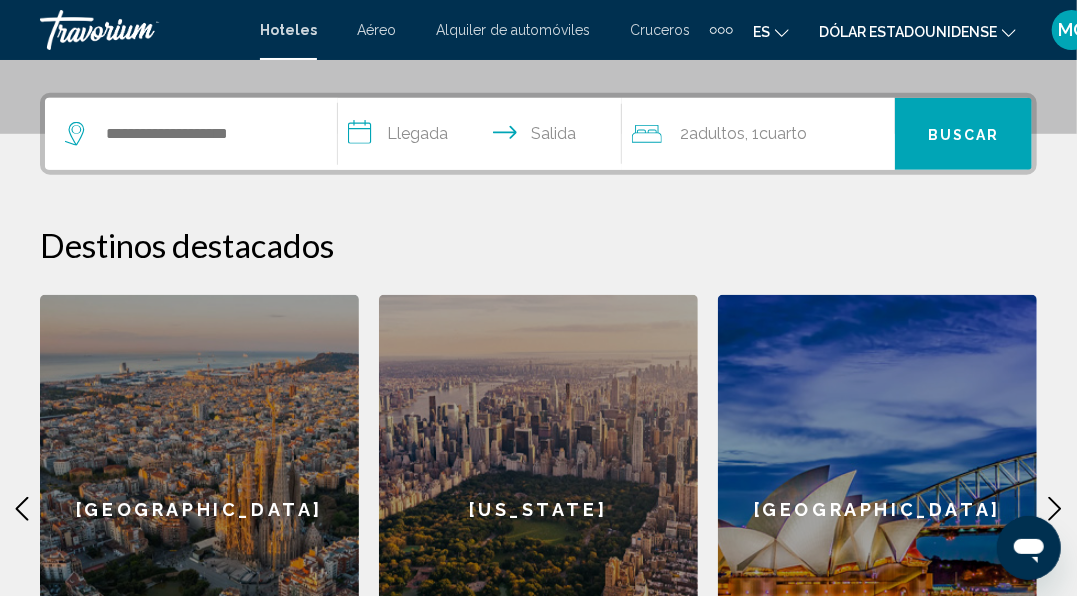 scroll, scrollTop: 493, scrollLeft: 0, axis: vertical 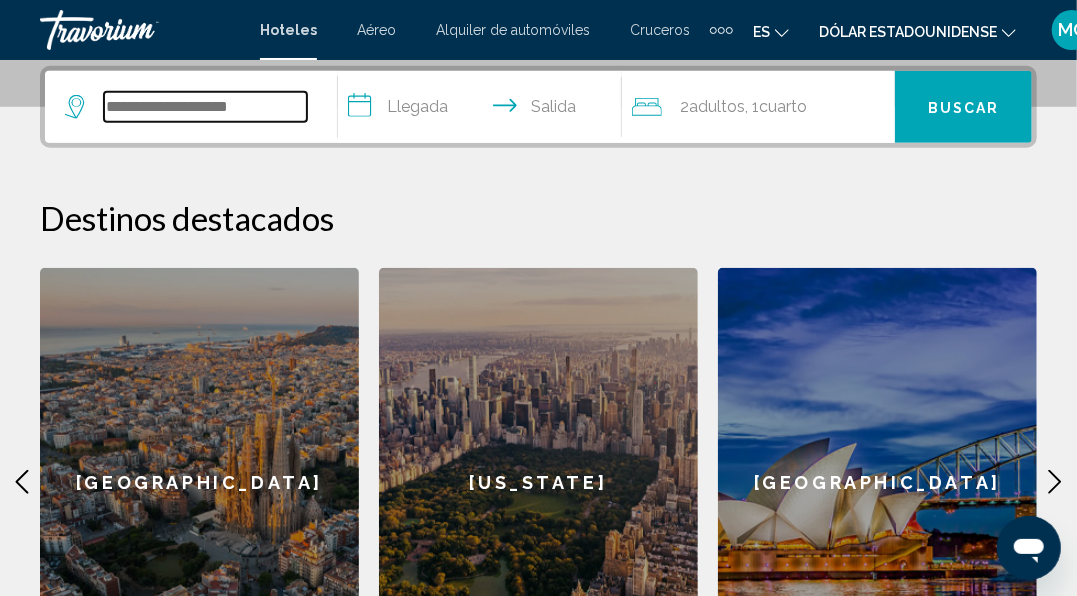click at bounding box center (205, 107) 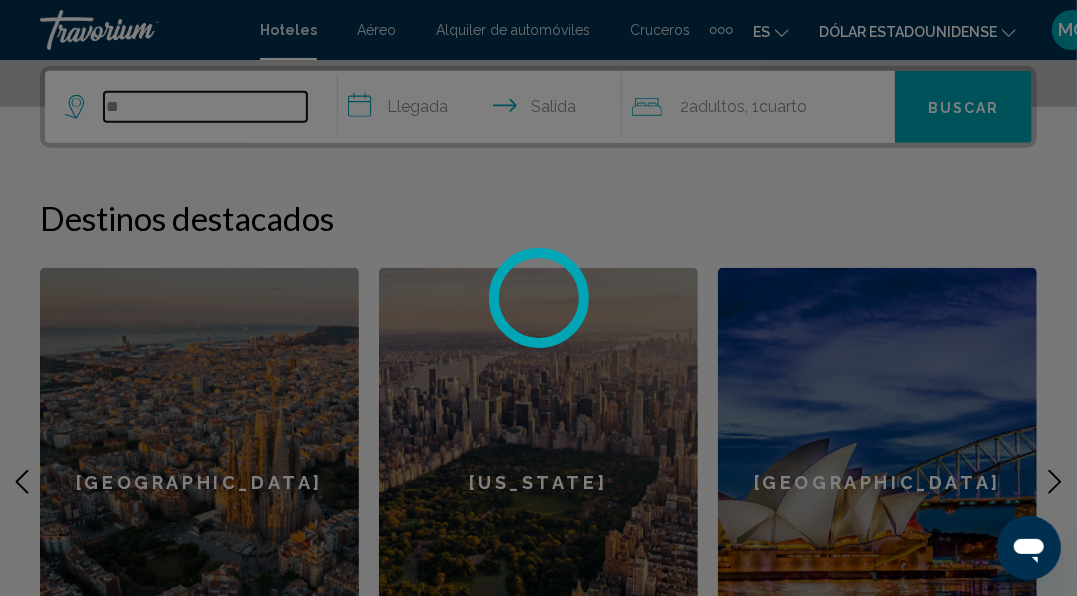 type on "*" 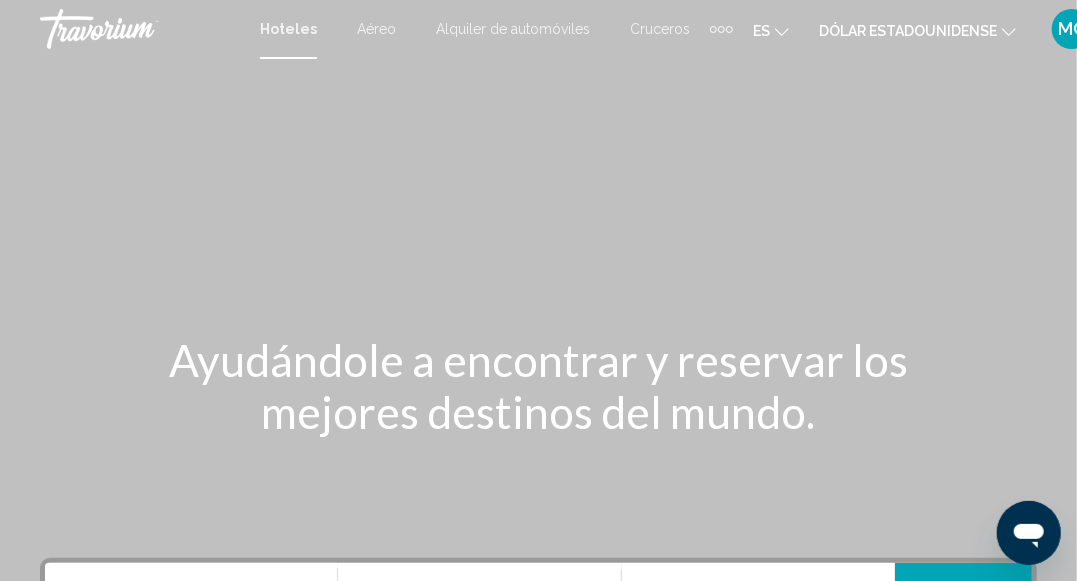 scroll, scrollTop: 0, scrollLeft: 0, axis: both 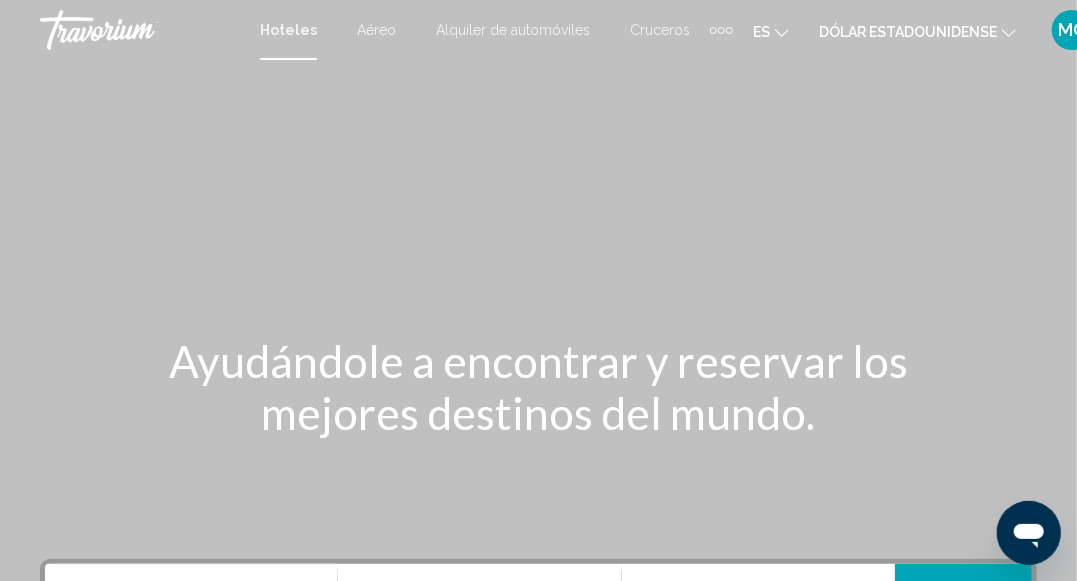 type 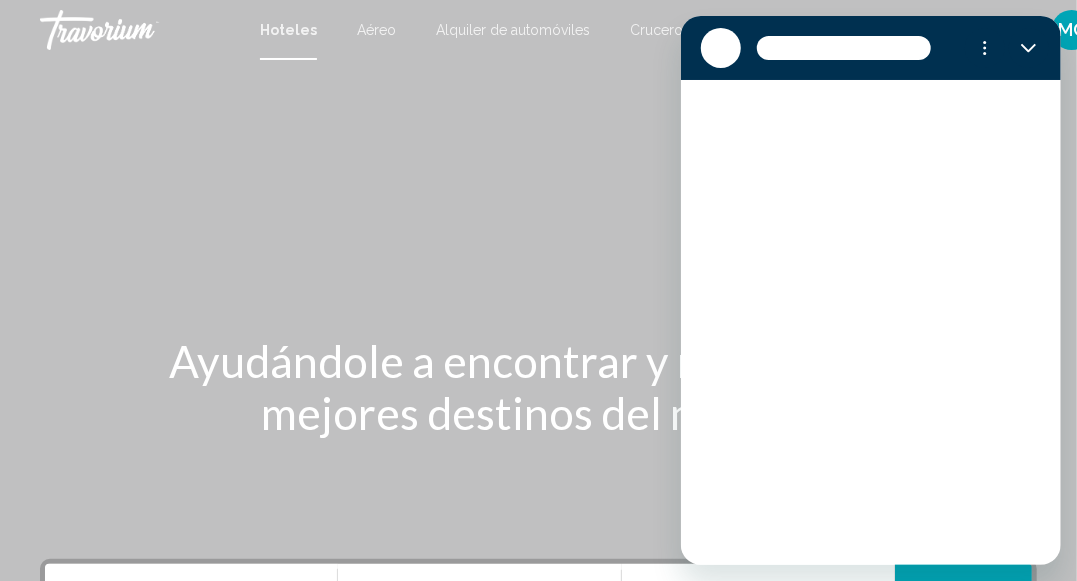 scroll, scrollTop: 0, scrollLeft: 0, axis: both 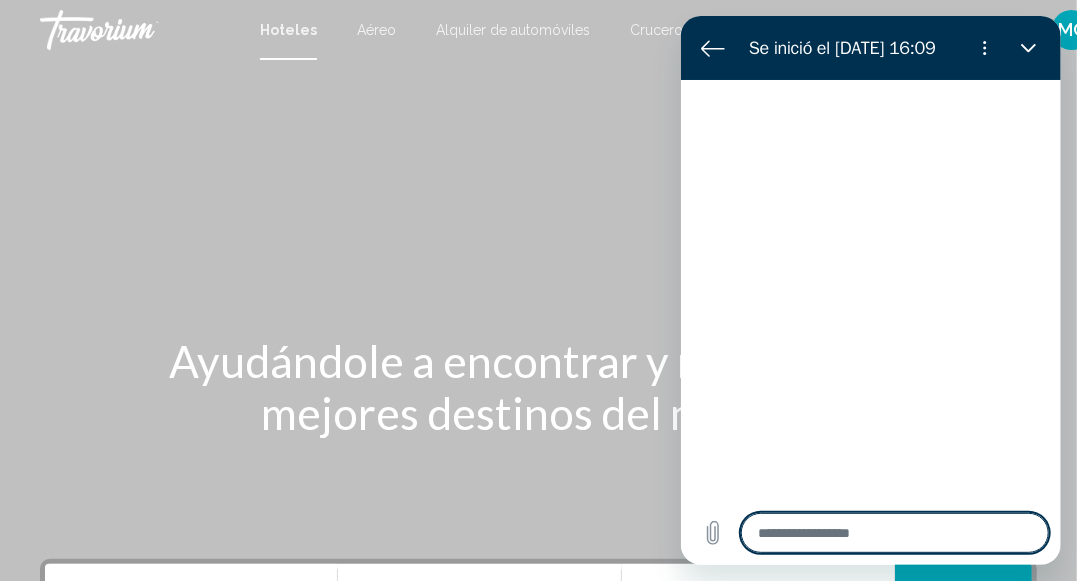 type on "*" 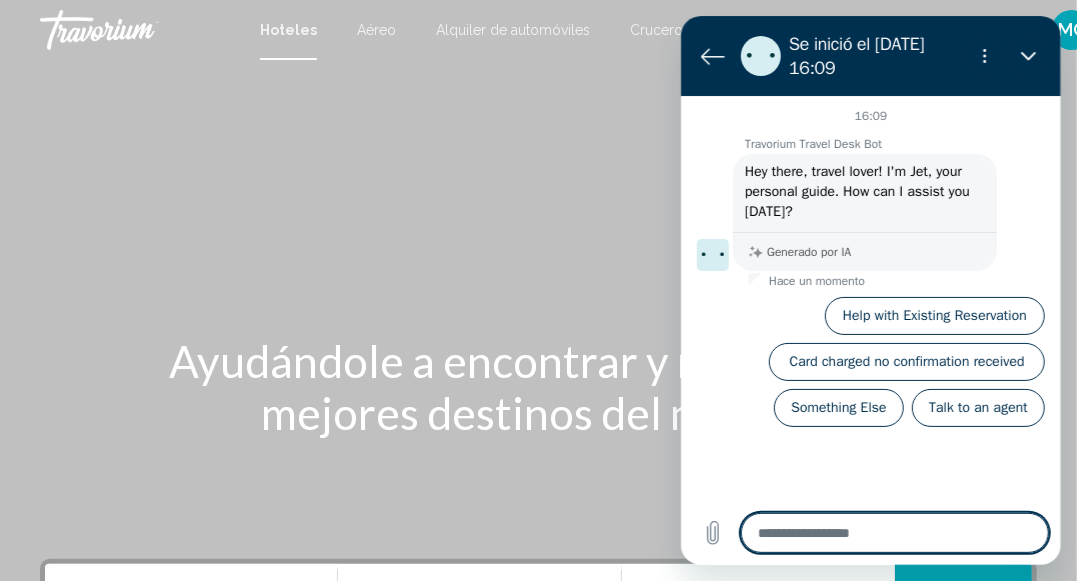 click at bounding box center (894, 533) 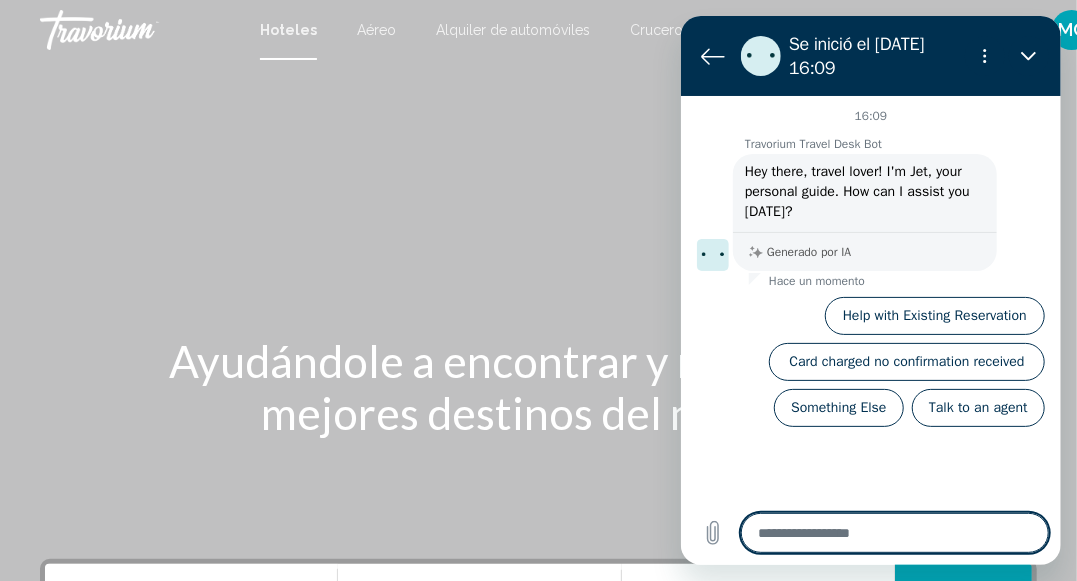 type on "*" 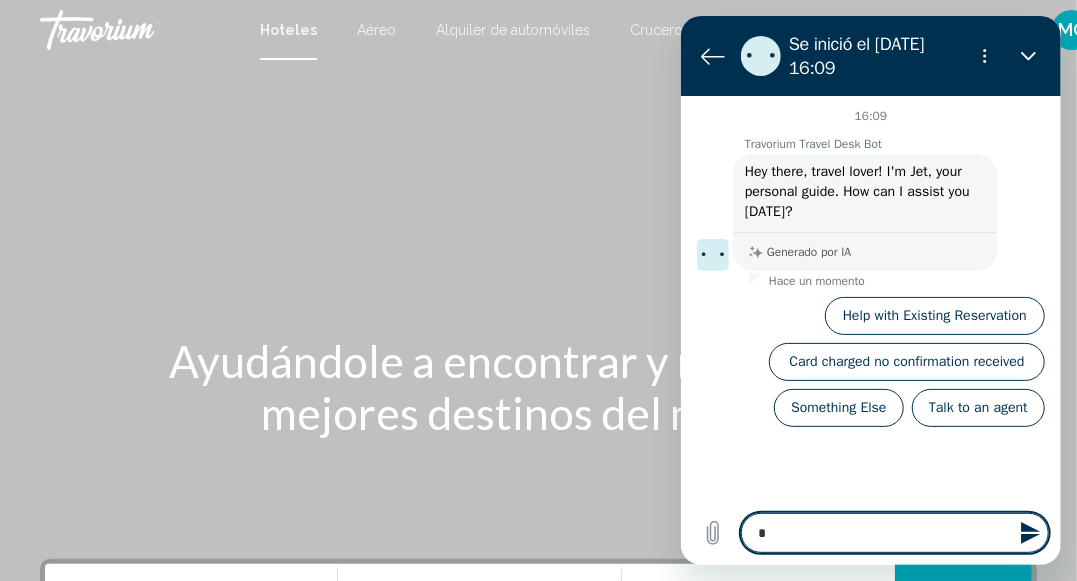 type on "**" 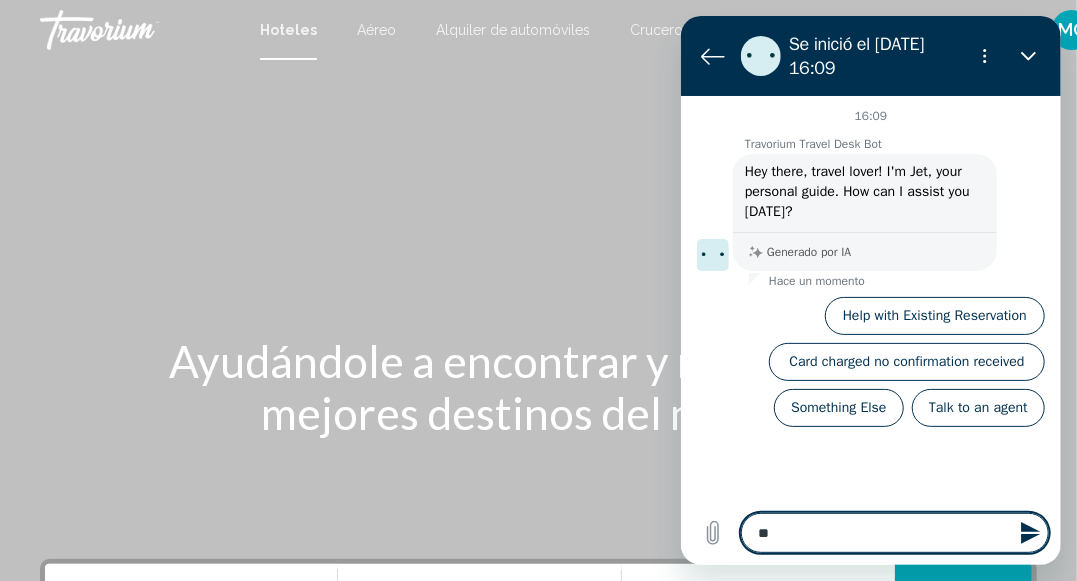 type on "***" 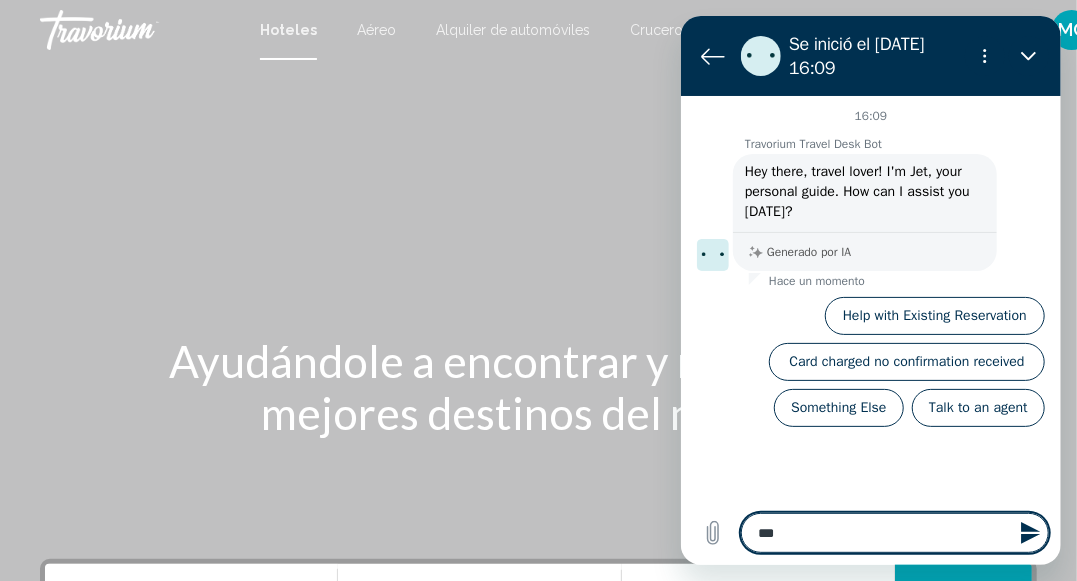 type on "****" 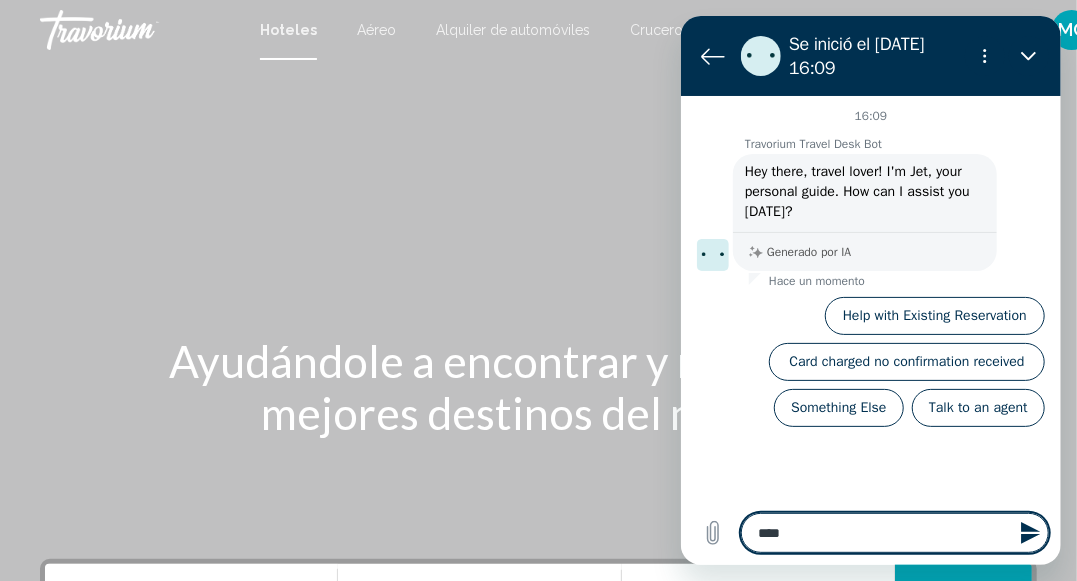 type on "*****" 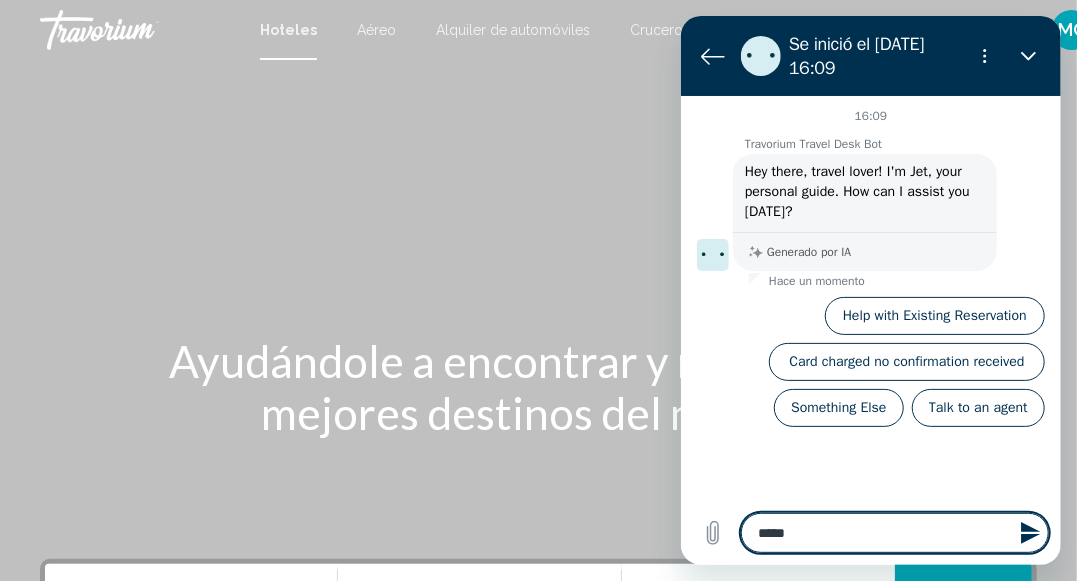 type on "******" 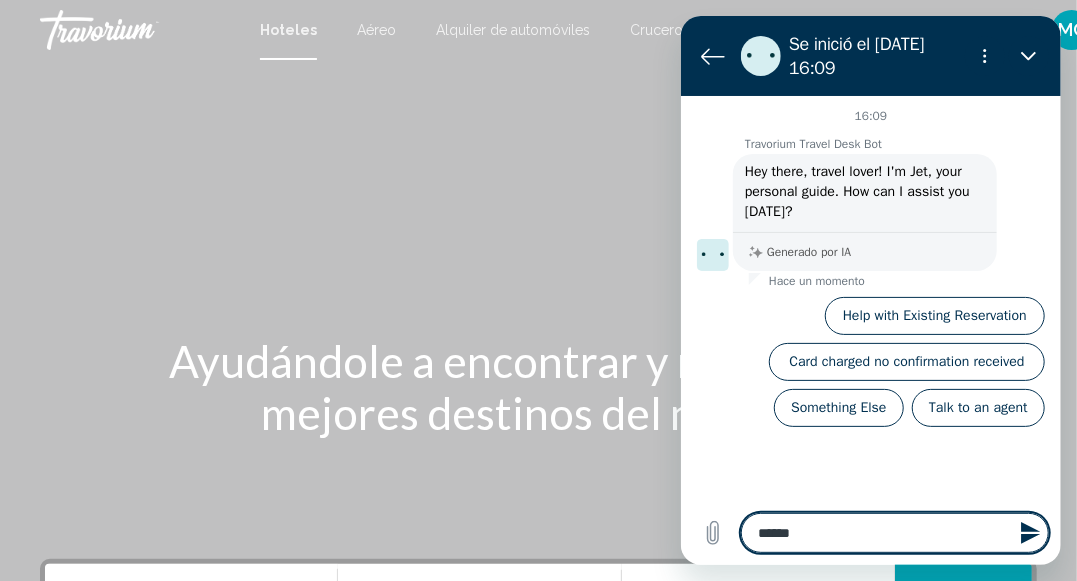 type on "******" 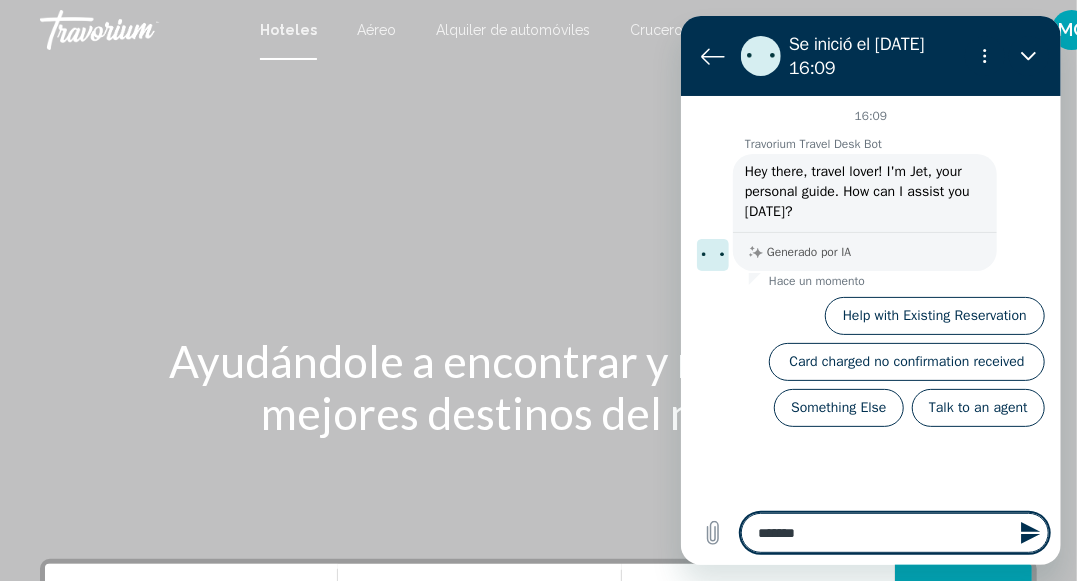 type on "*" 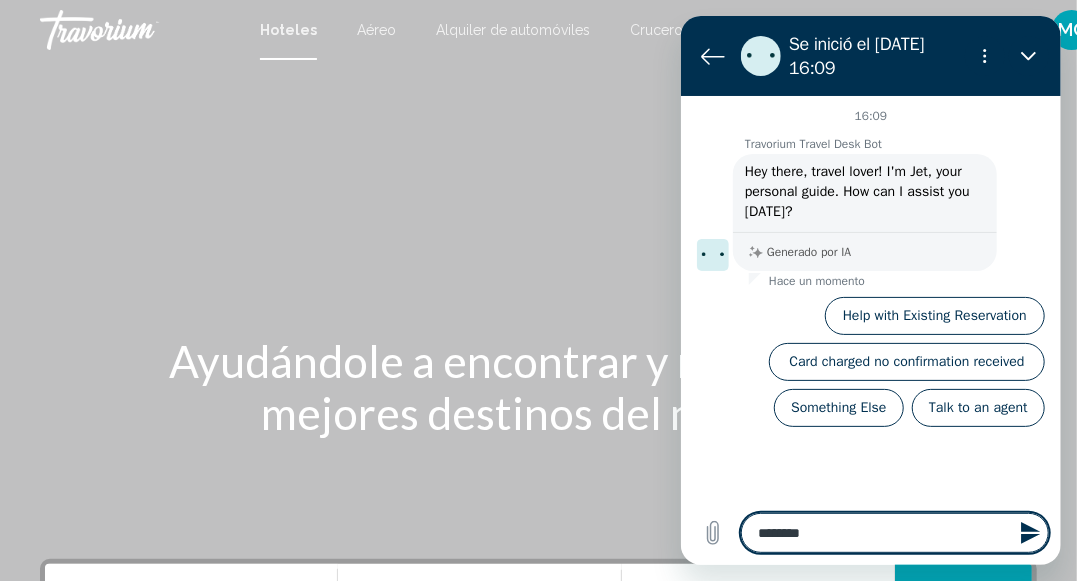 type on "*********" 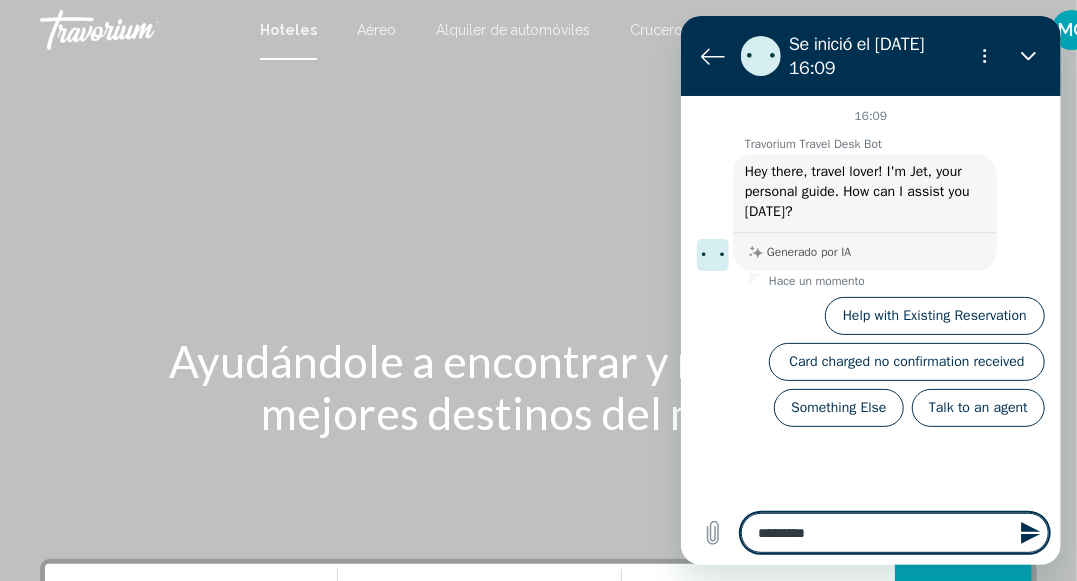 type on "**********" 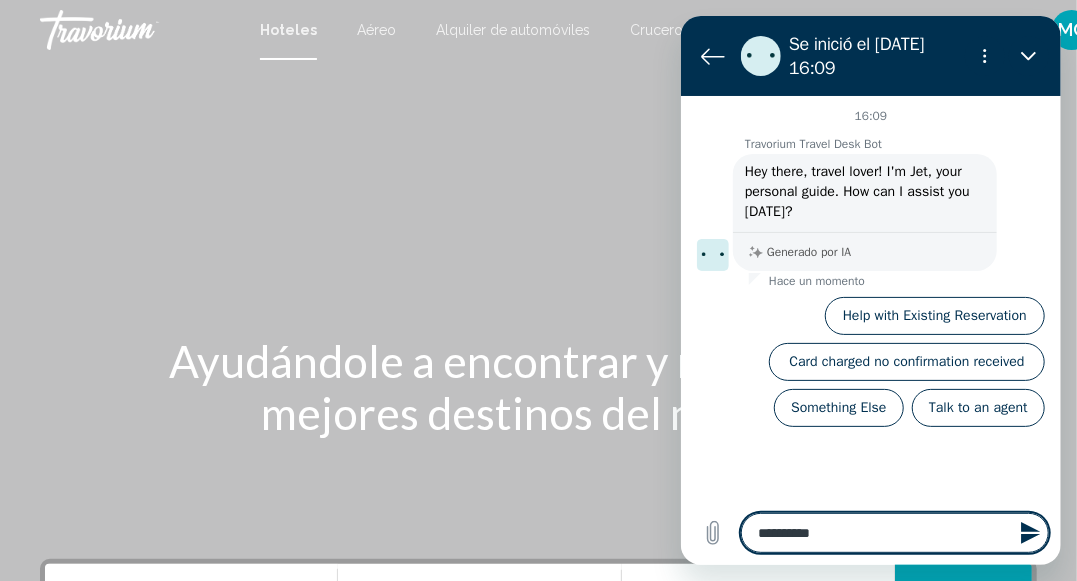 type on "**********" 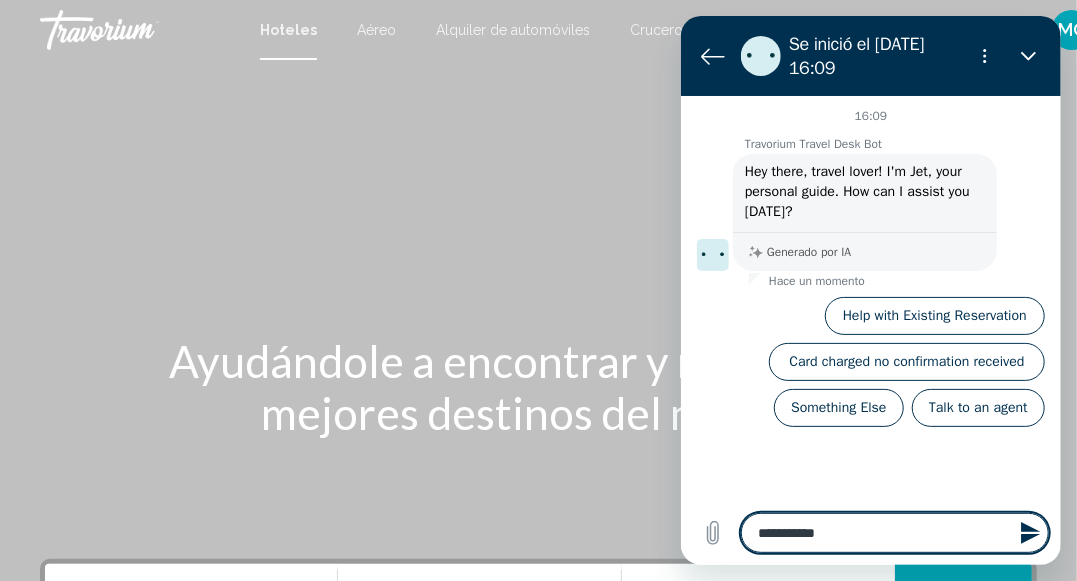 type on "**********" 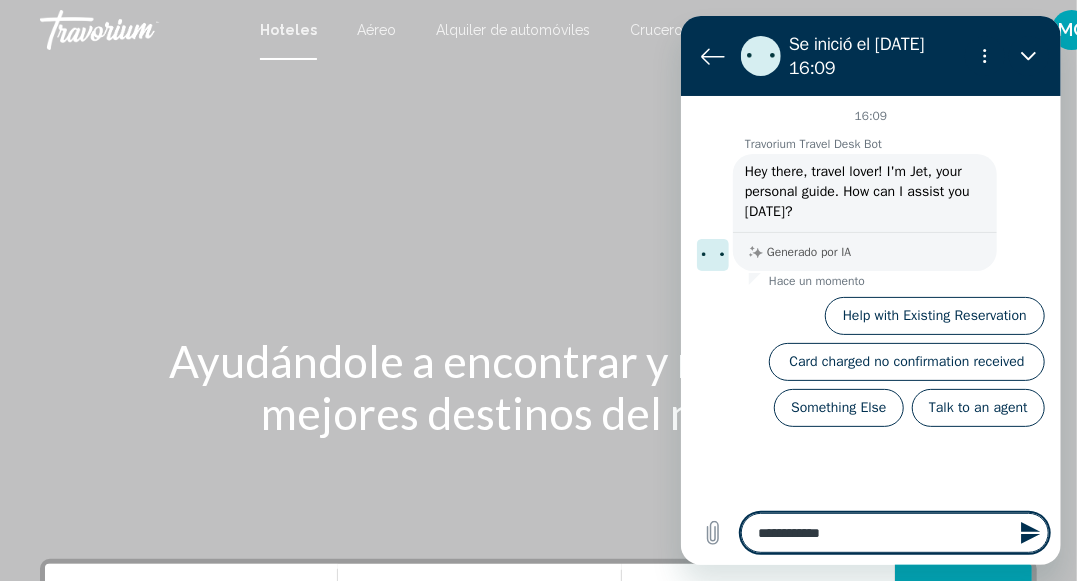 type on "**********" 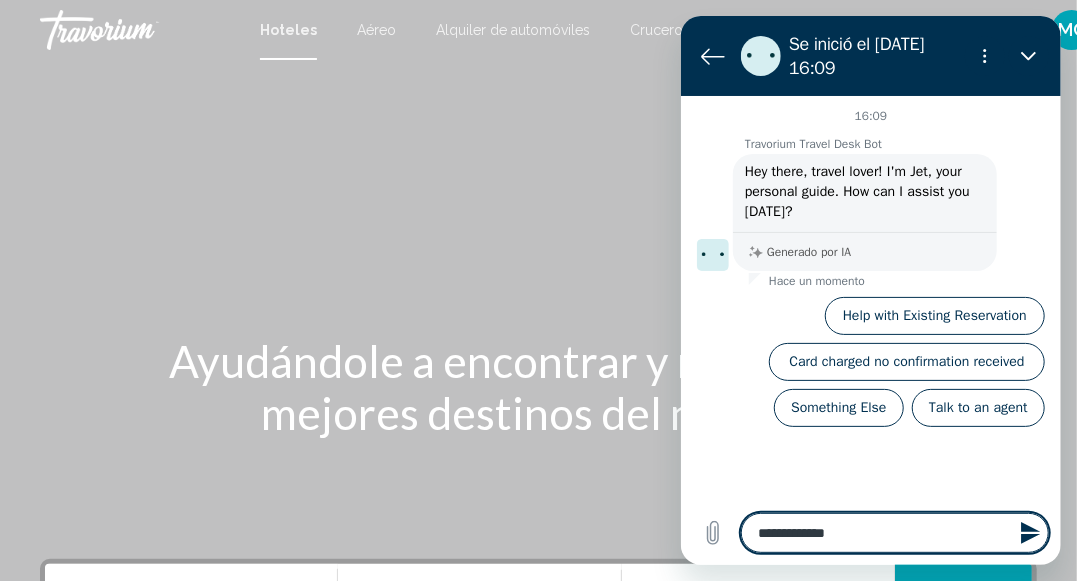 type on "**********" 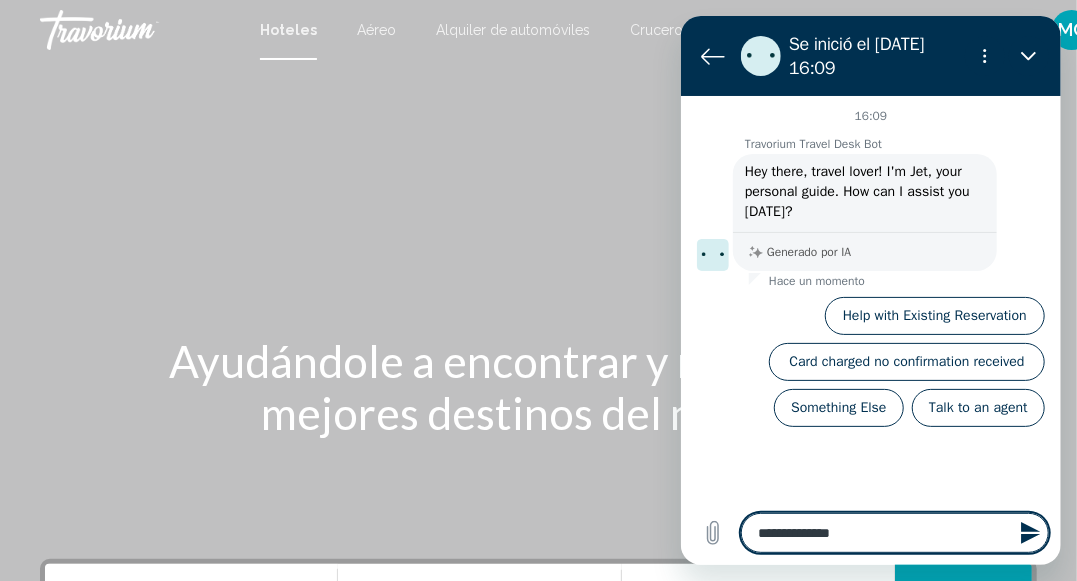 type on "*" 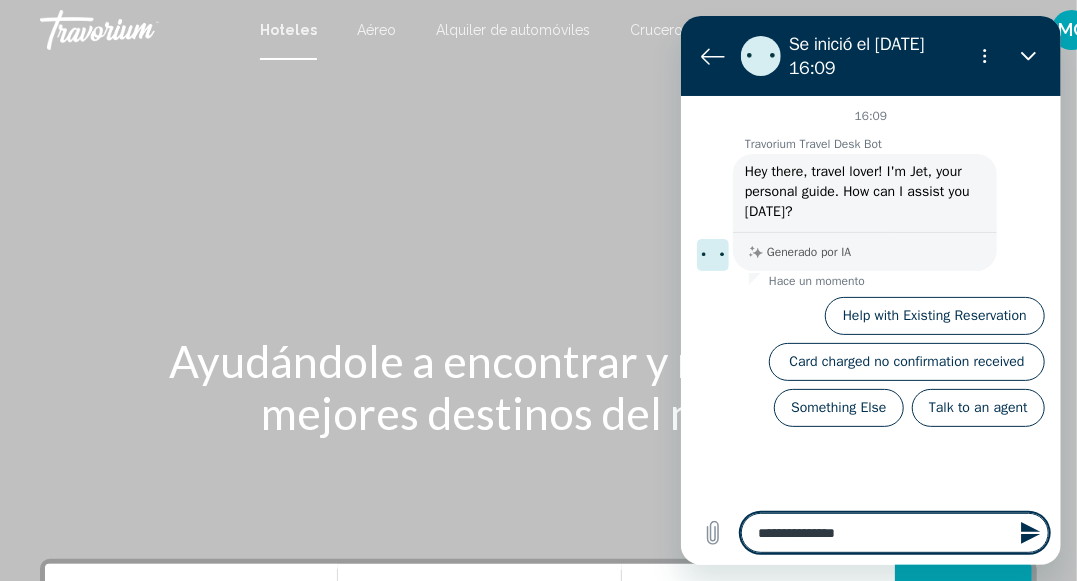 type on "**********" 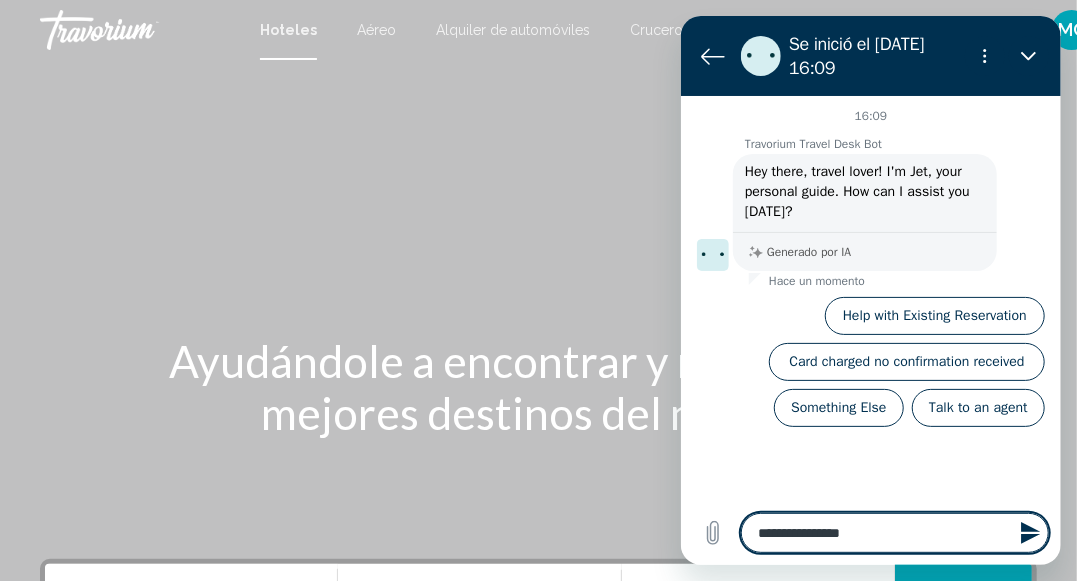 type on "**********" 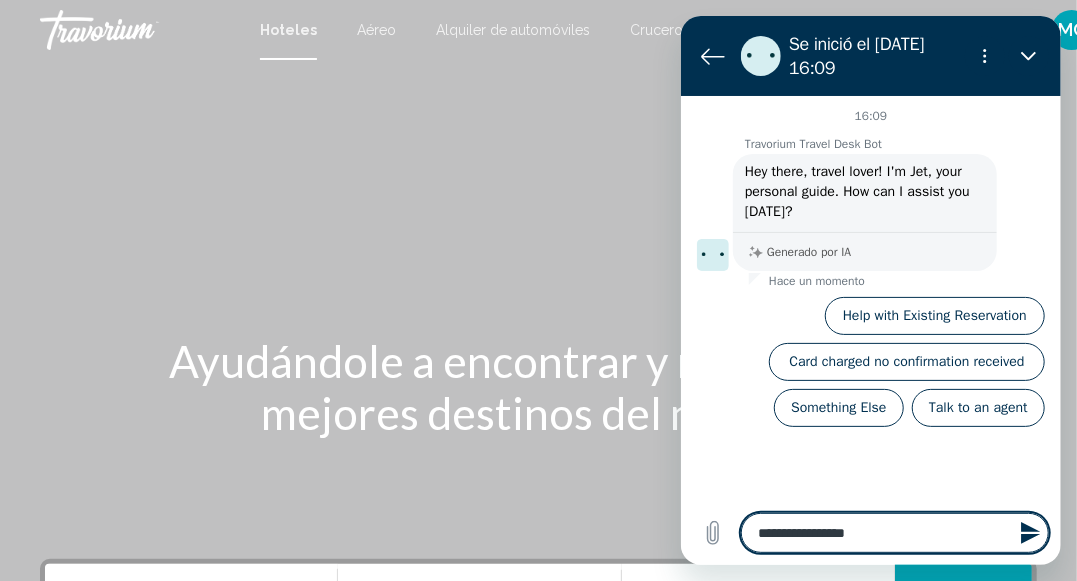 type on "**********" 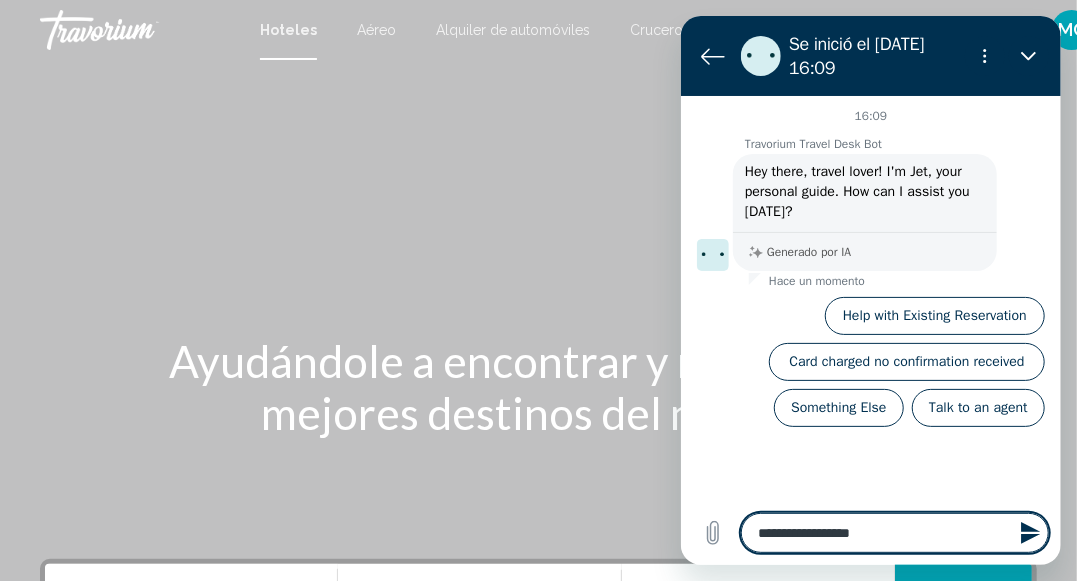 type on "**********" 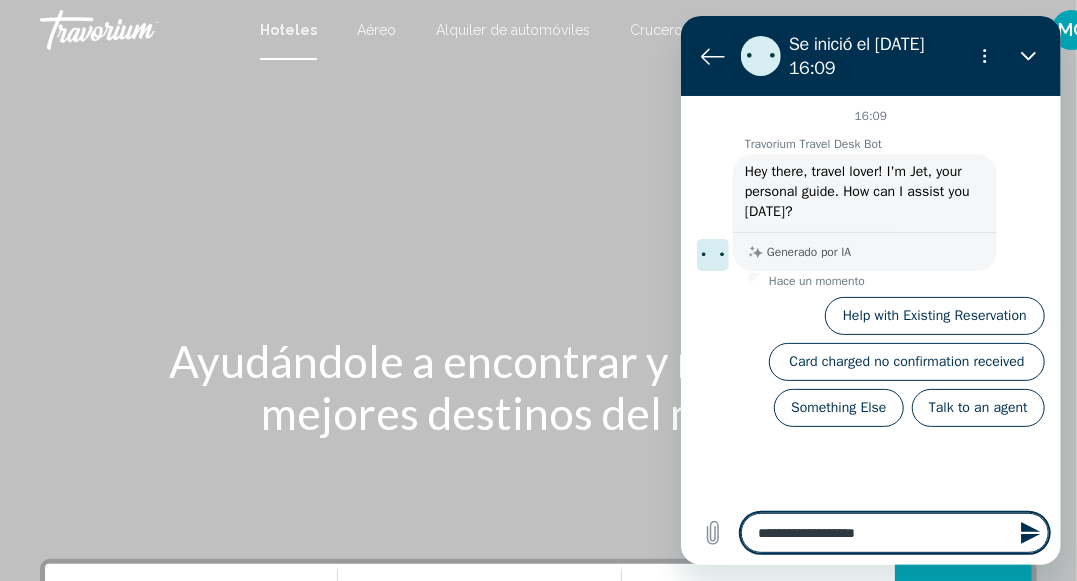 type on "**********" 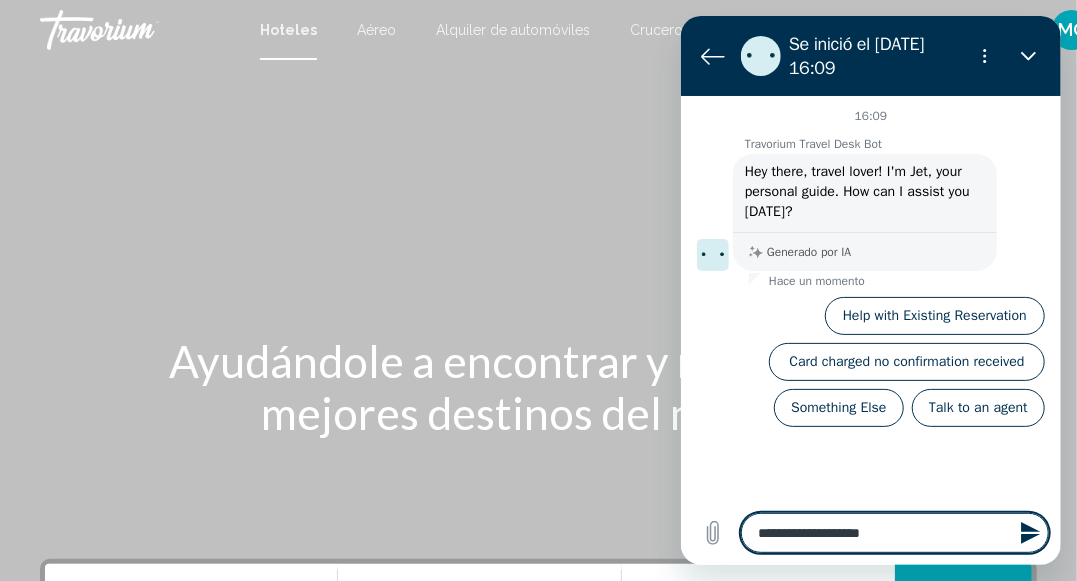 type on "**********" 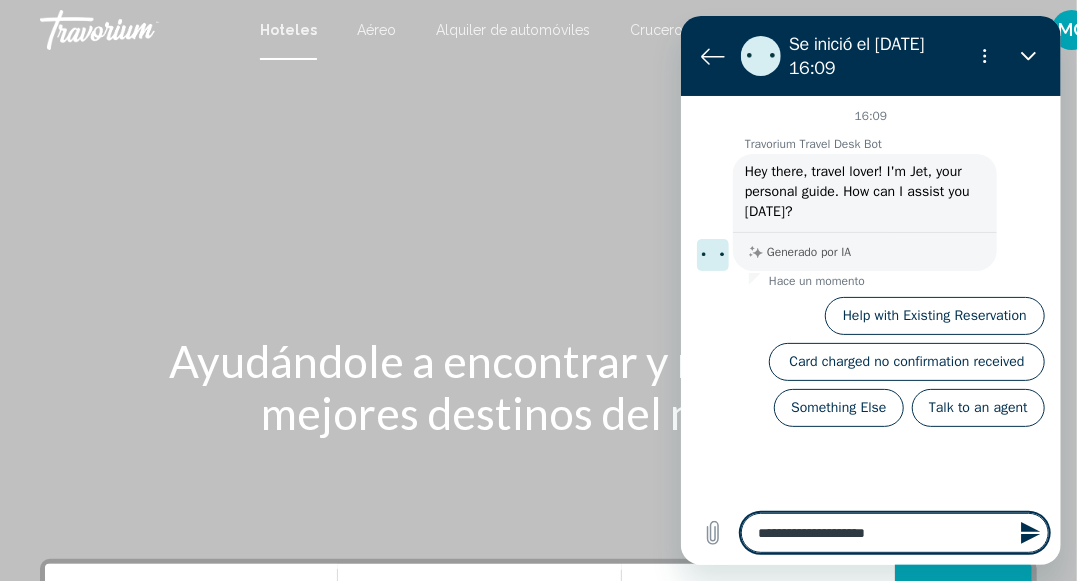 type on "**********" 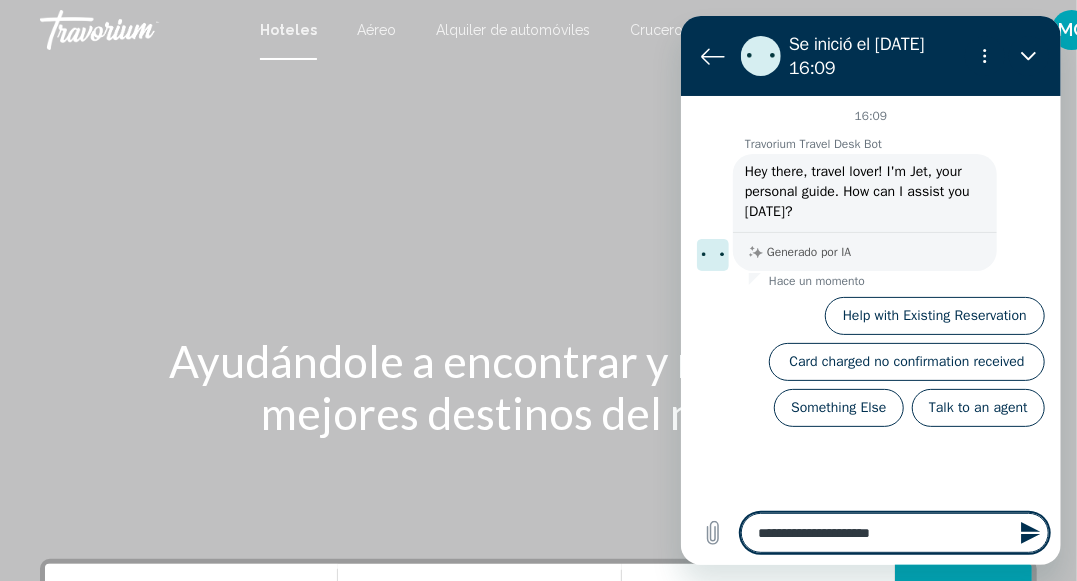 type on "**********" 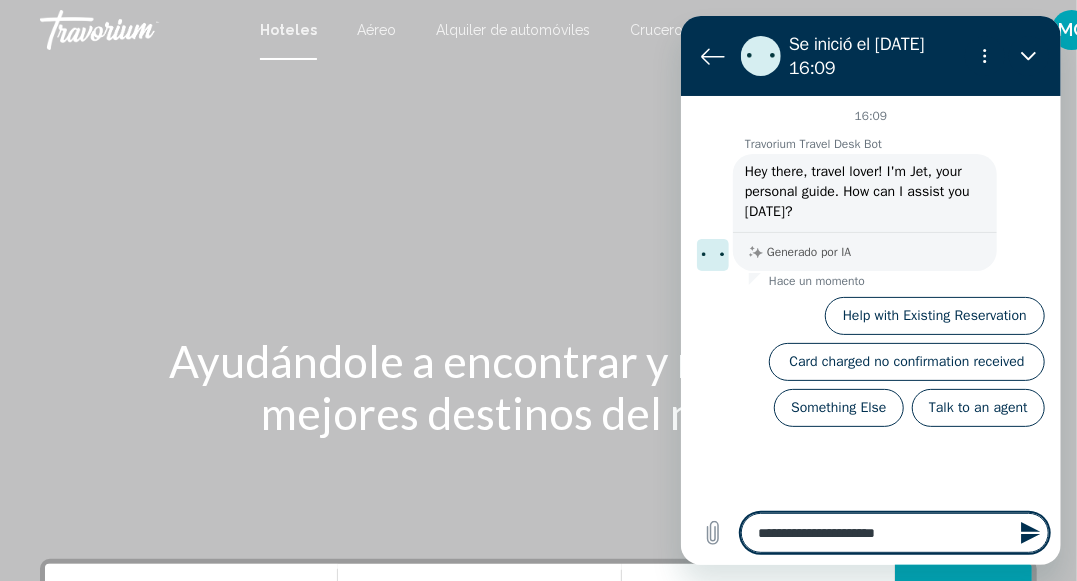type on "*" 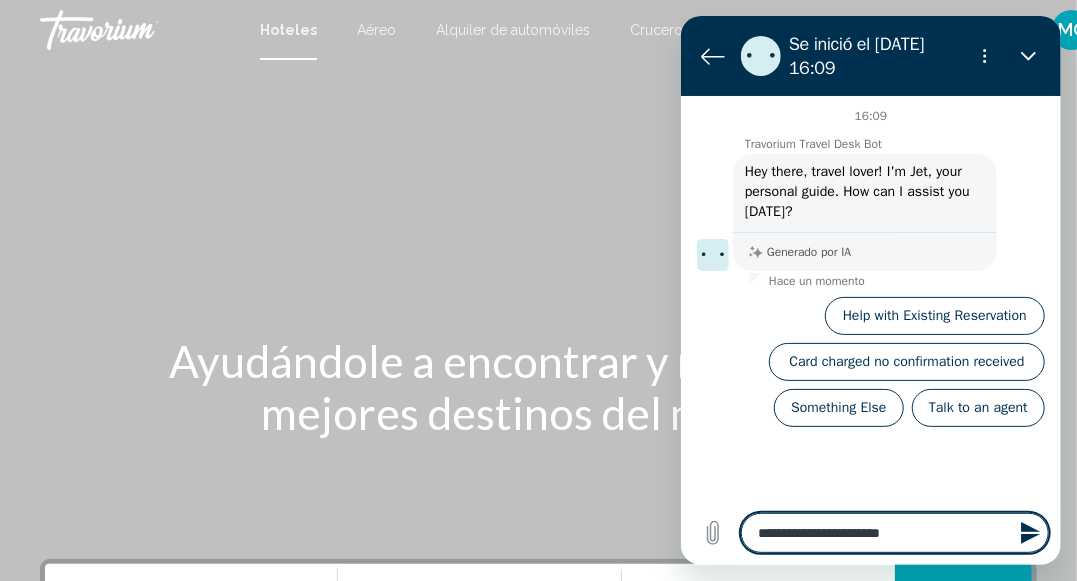 type on "**********" 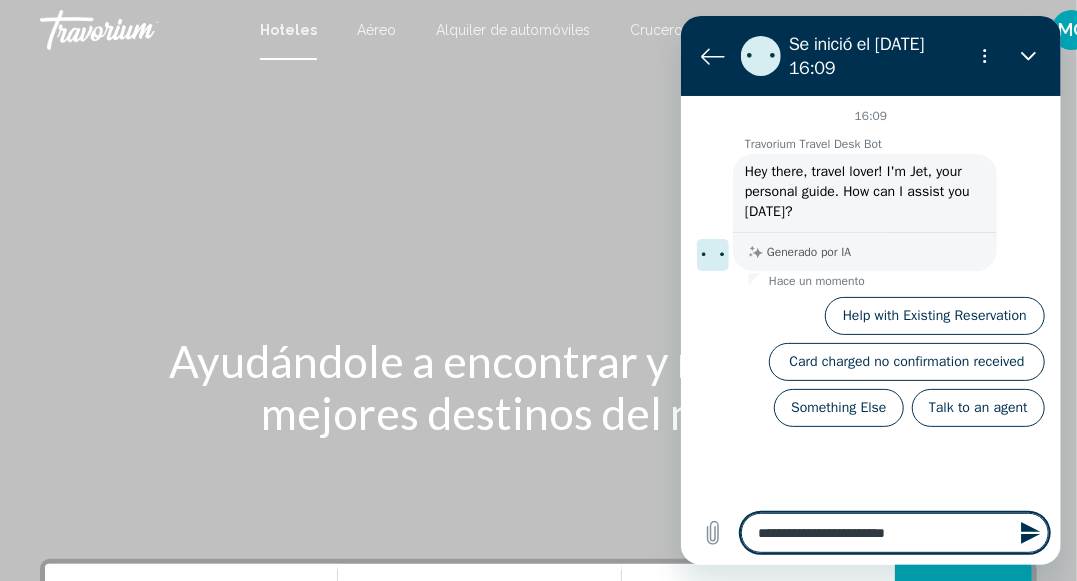 type on "**********" 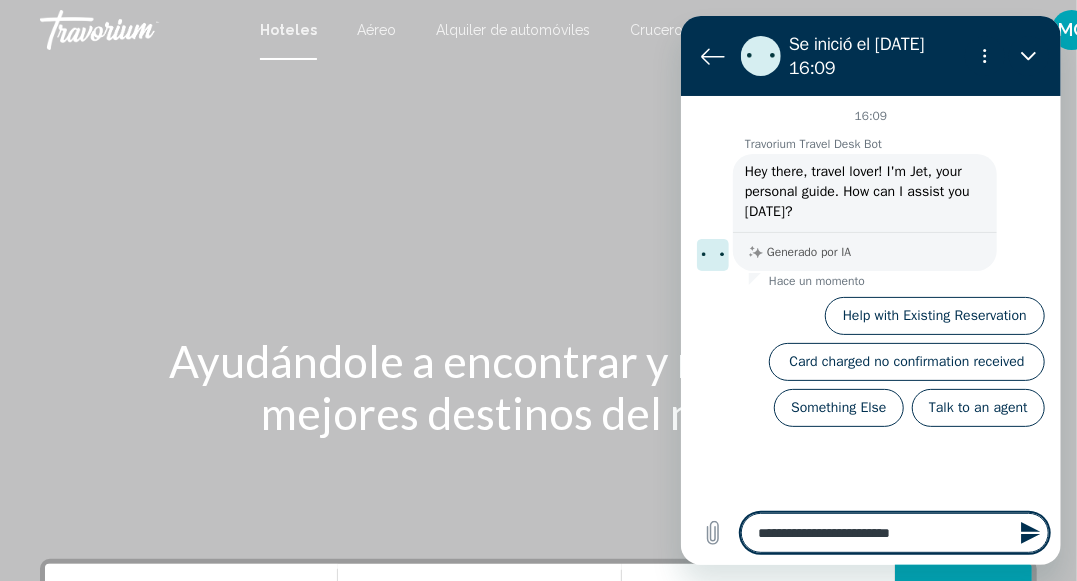 type on "**********" 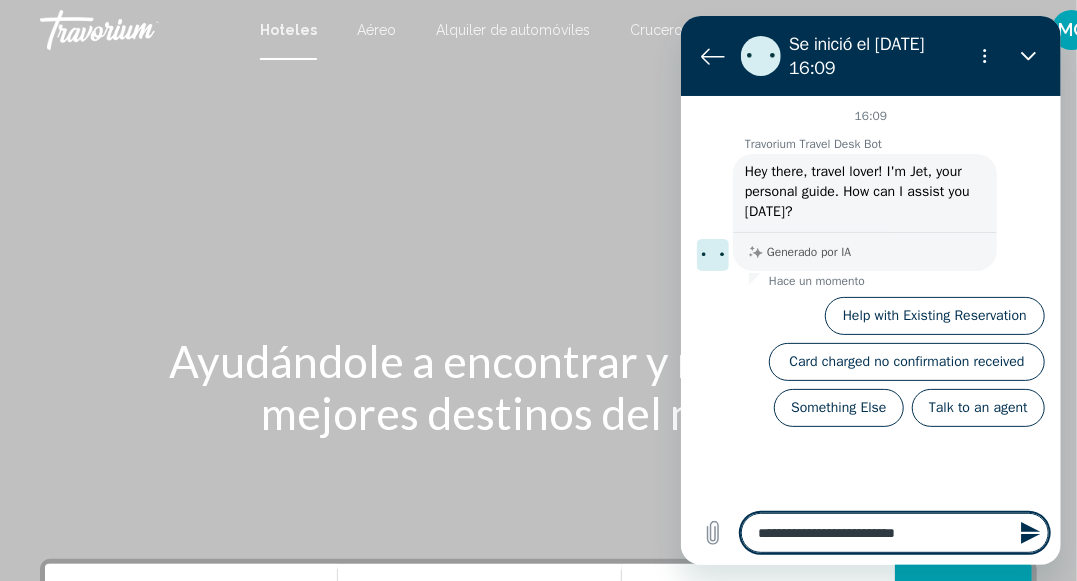 type on "**********" 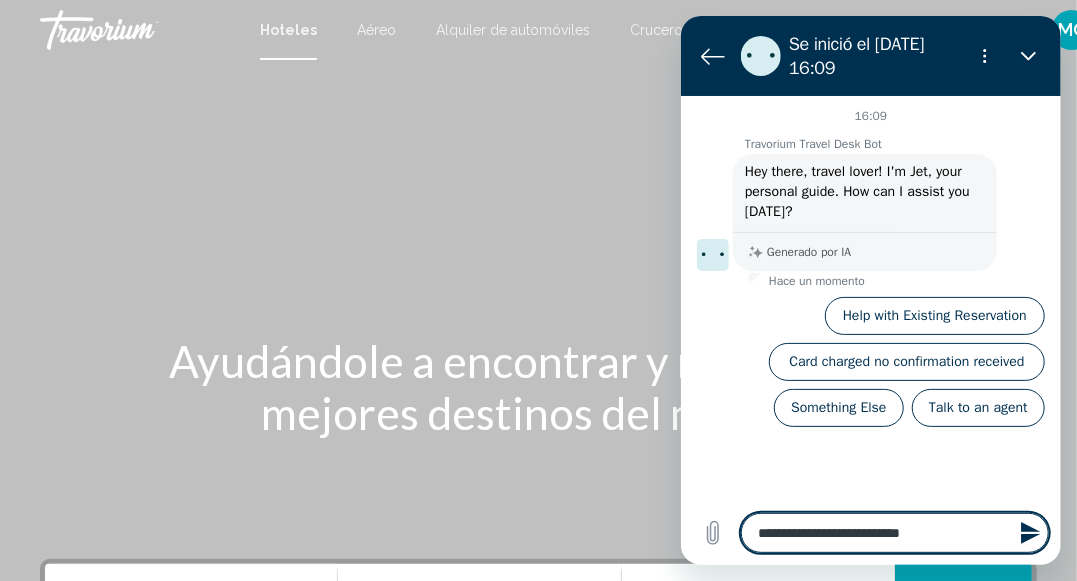 type on "*" 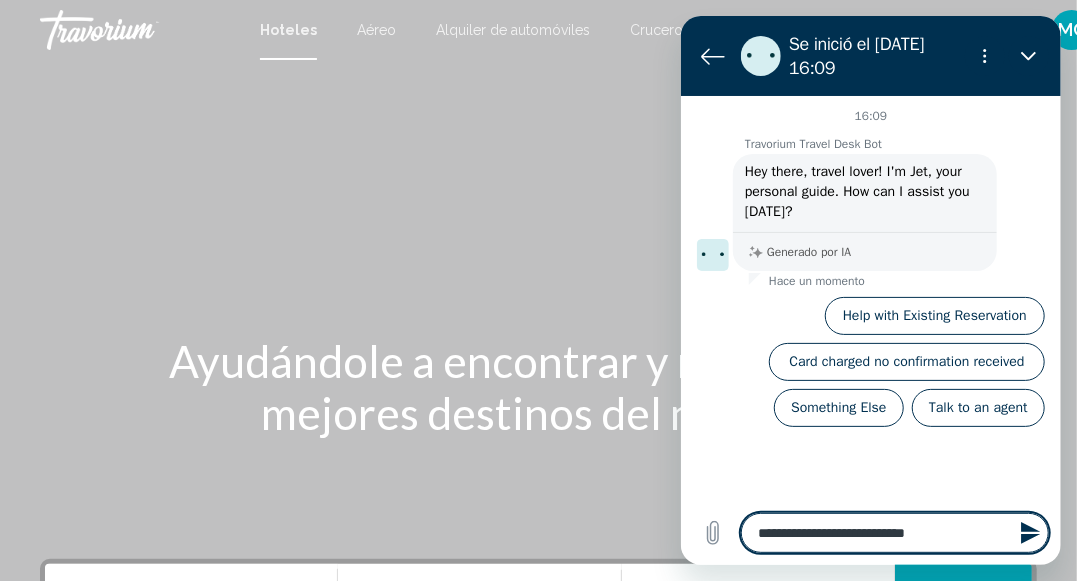 type on "**********" 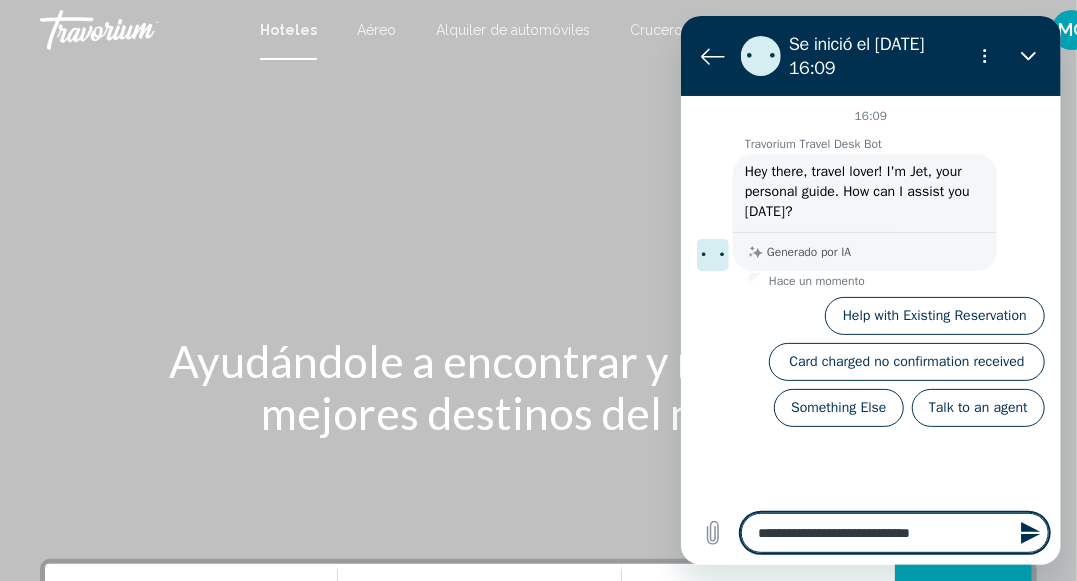 type on "**********" 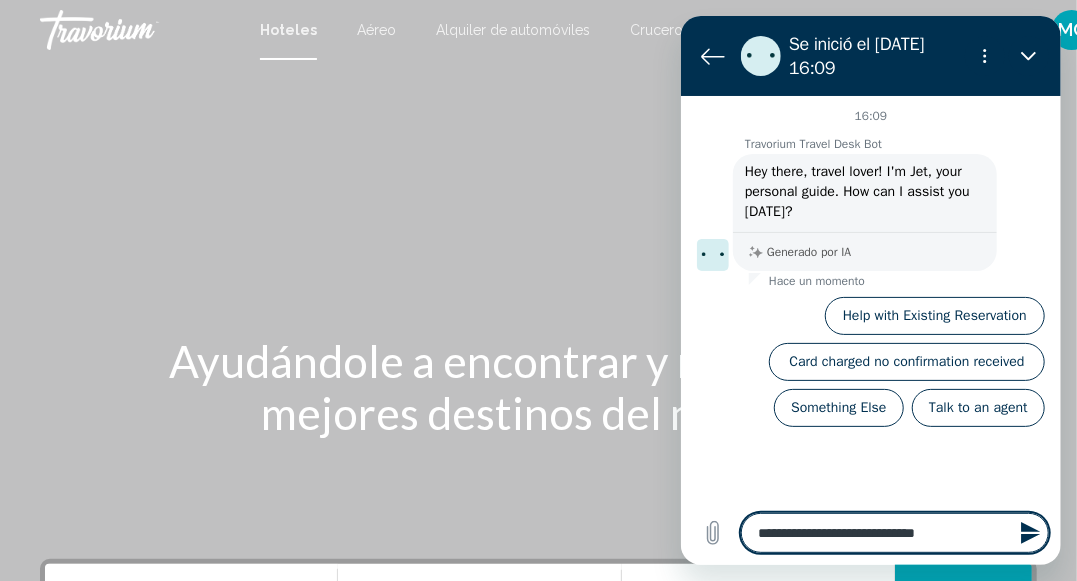 type on "**********" 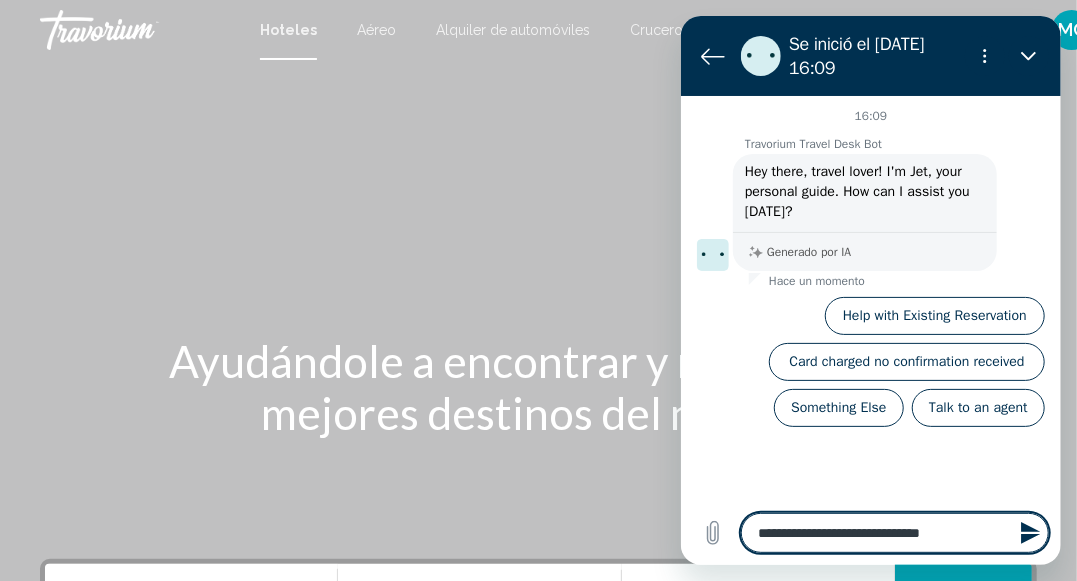 type on "**********" 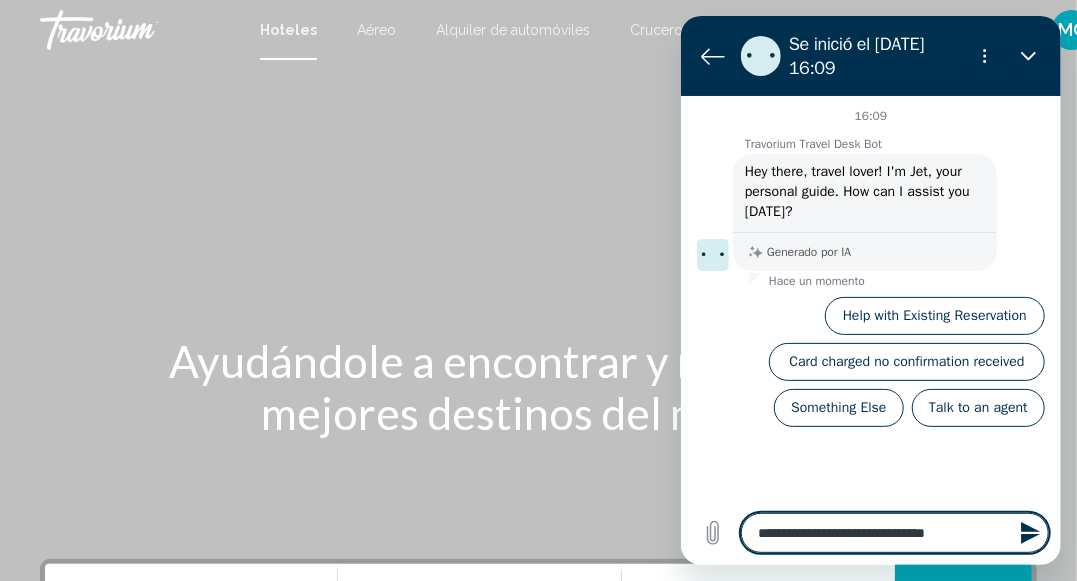 type on "**********" 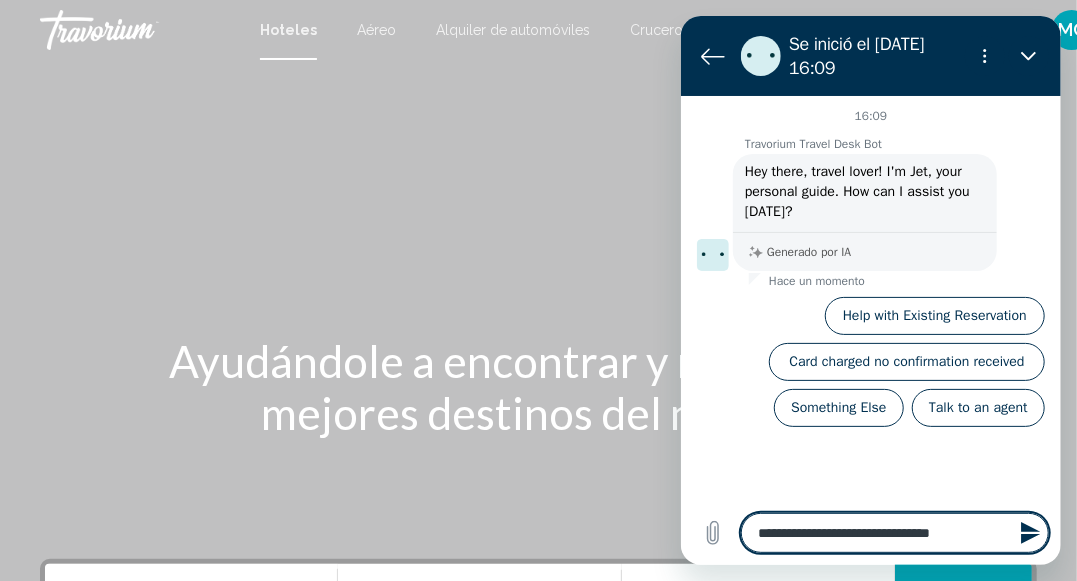 type on "**********" 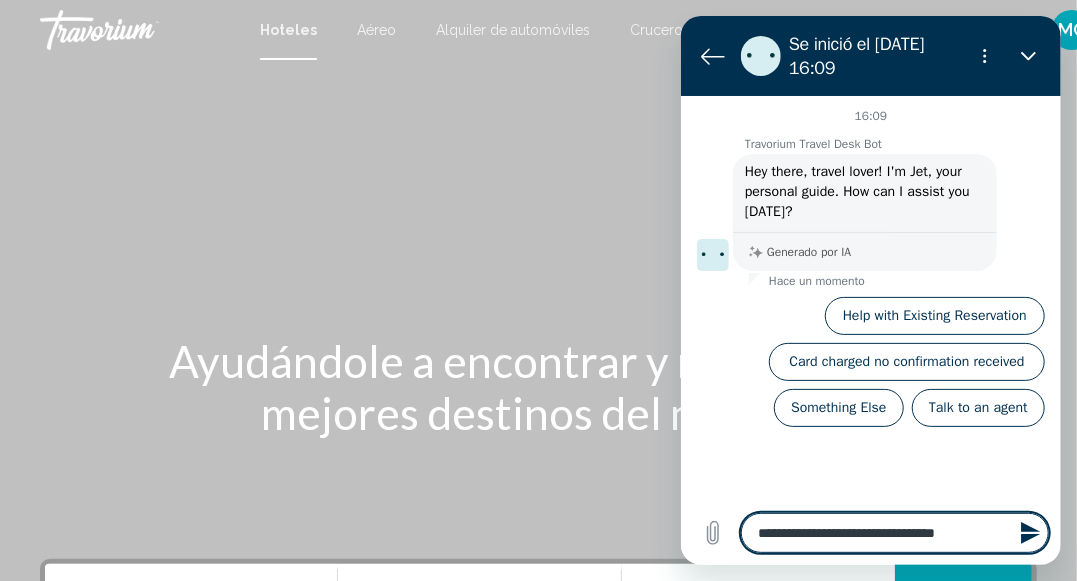 type on "**********" 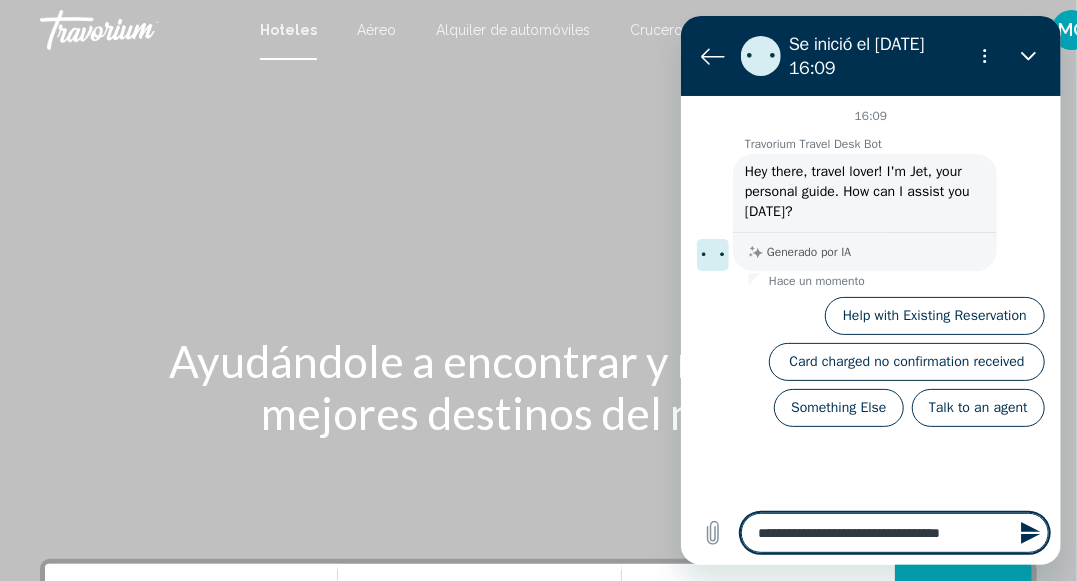 type on "**********" 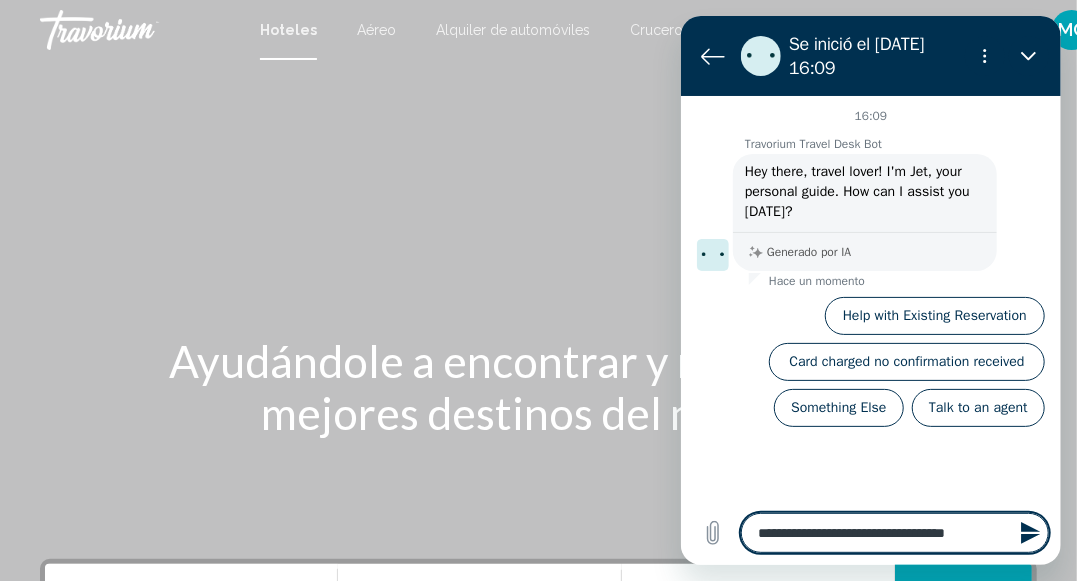 type on "**********" 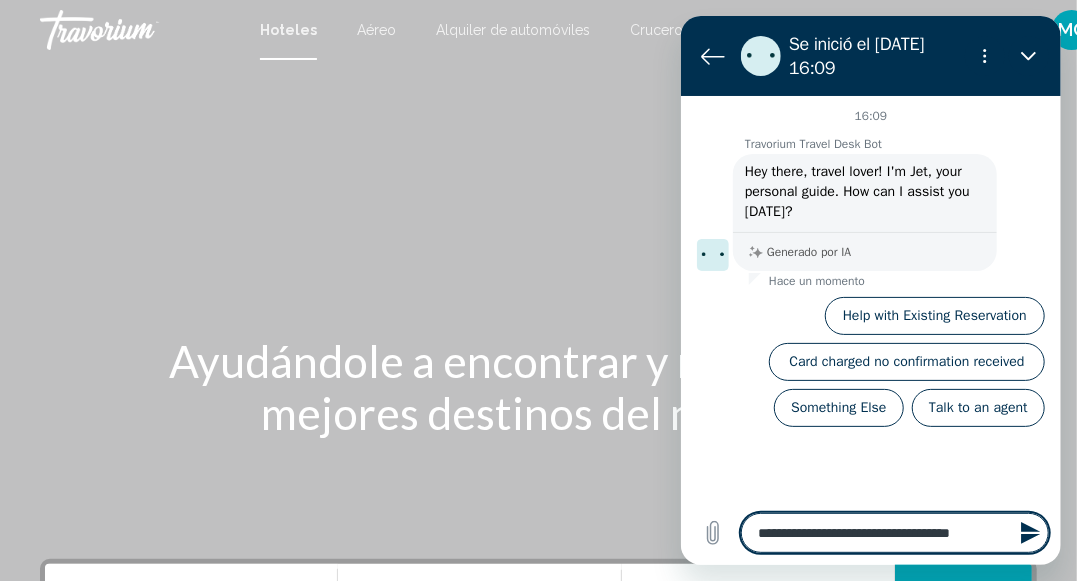 type on "**********" 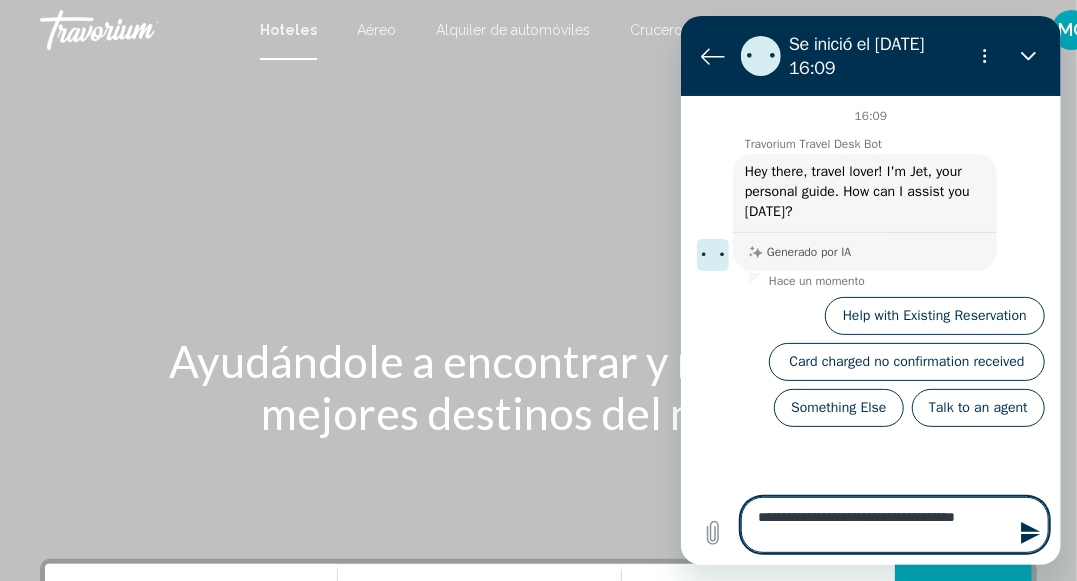 type on "**********" 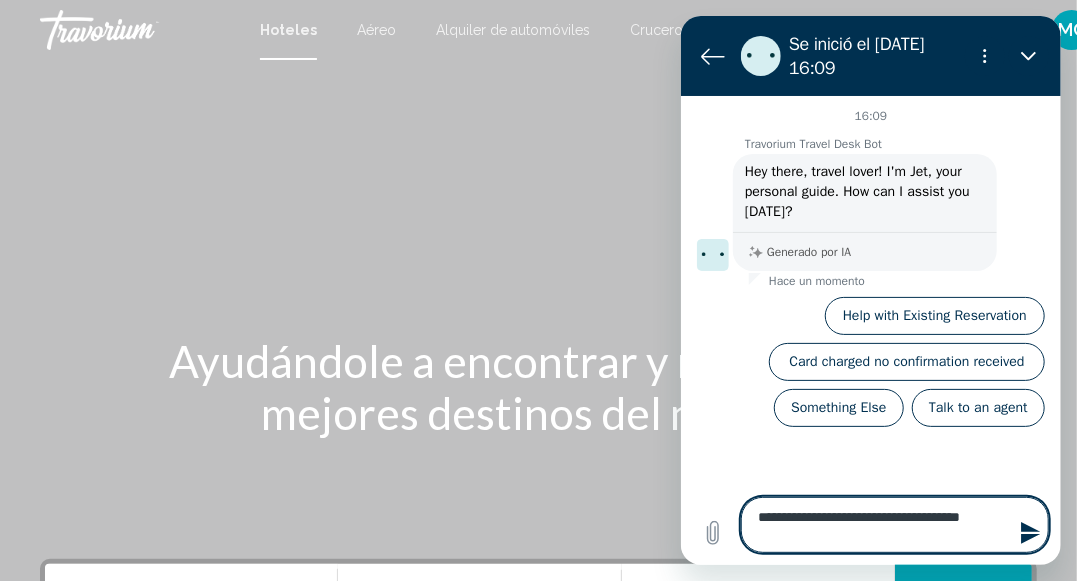 type on "**********" 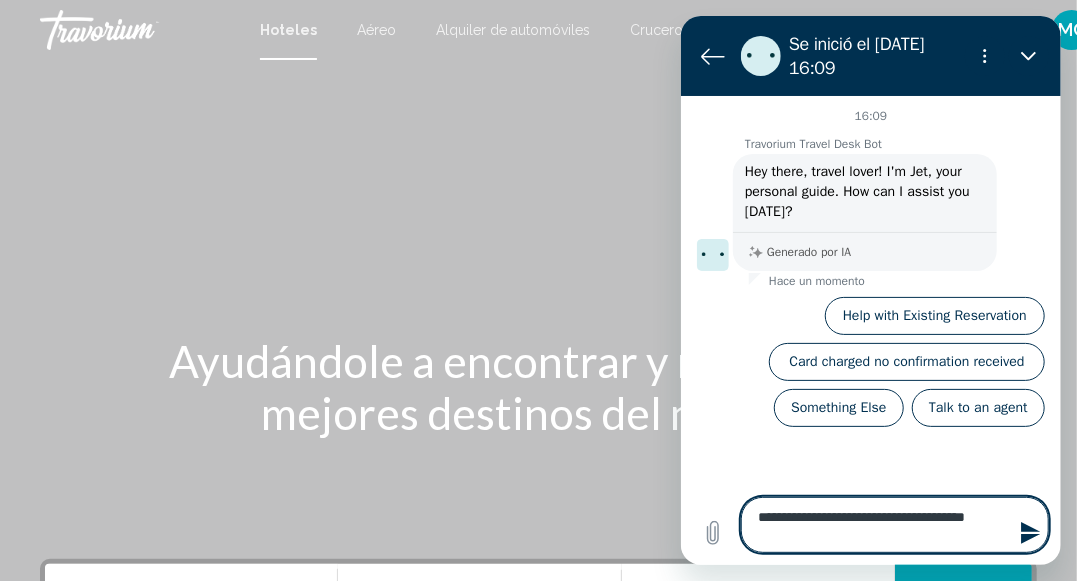 type on "**********" 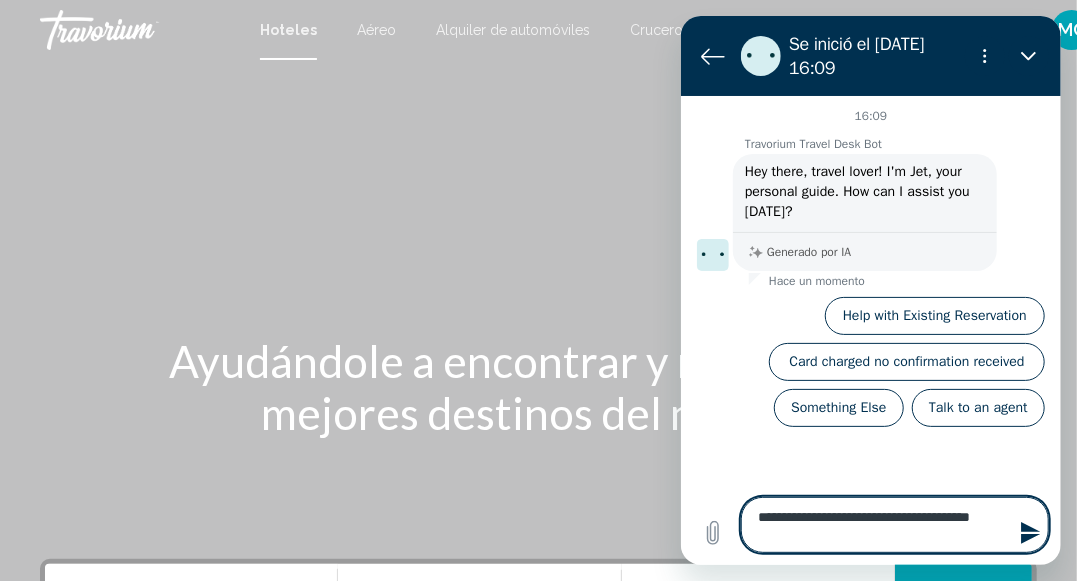 type on "**********" 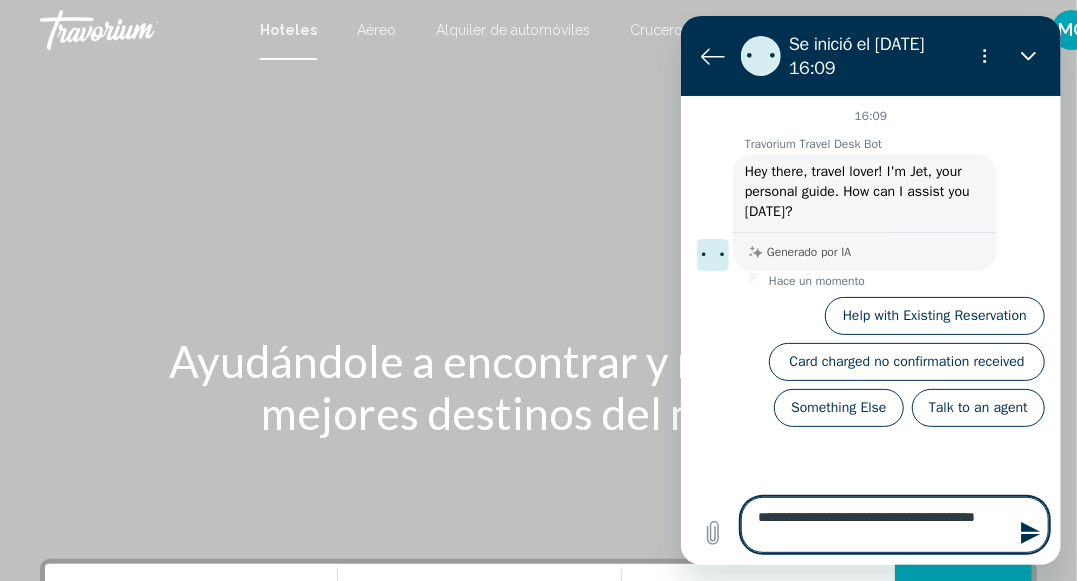 type on "**********" 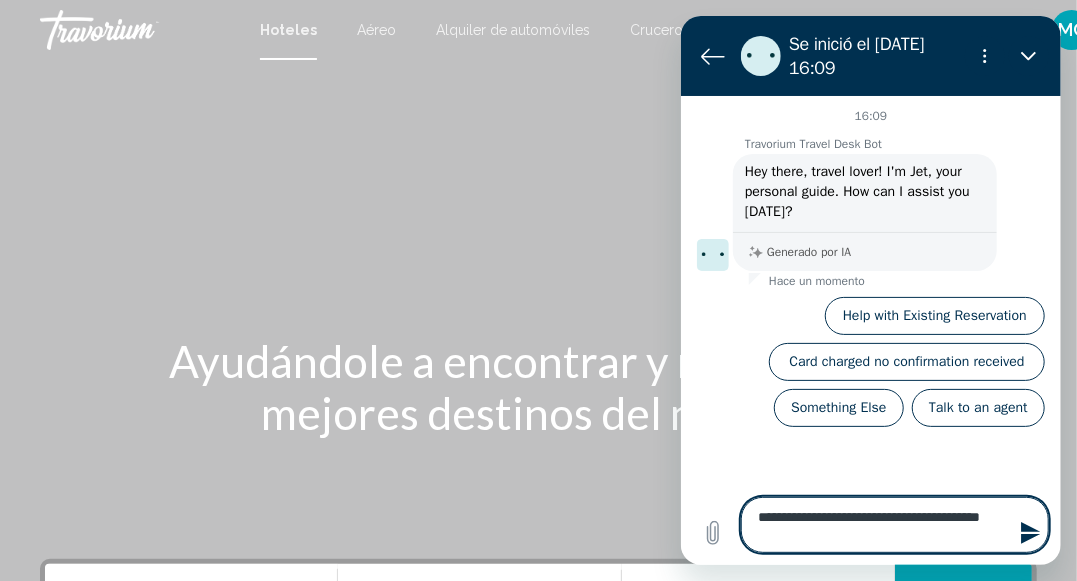 type on "**********" 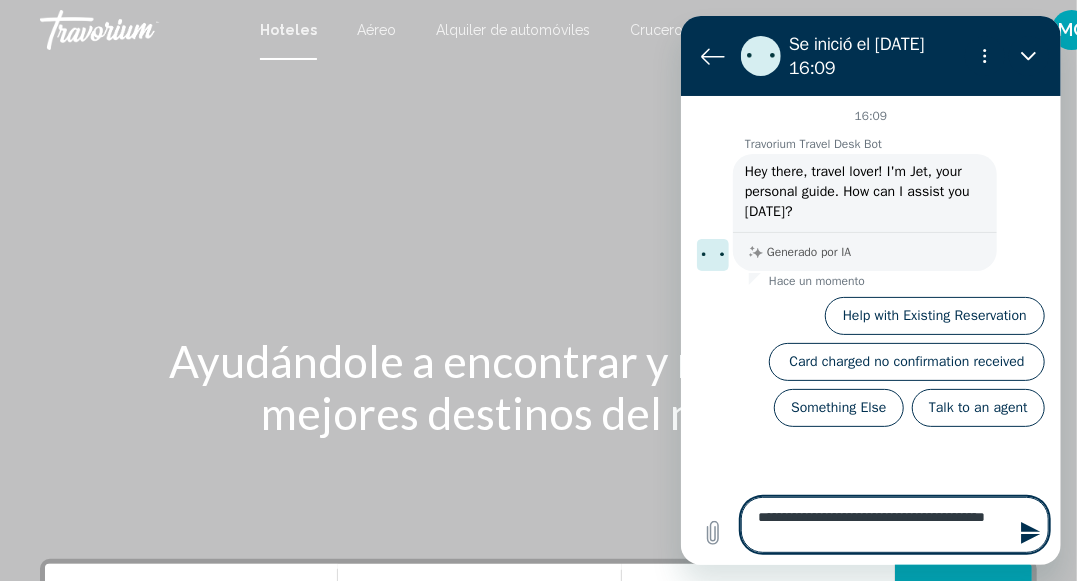 type on "**********" 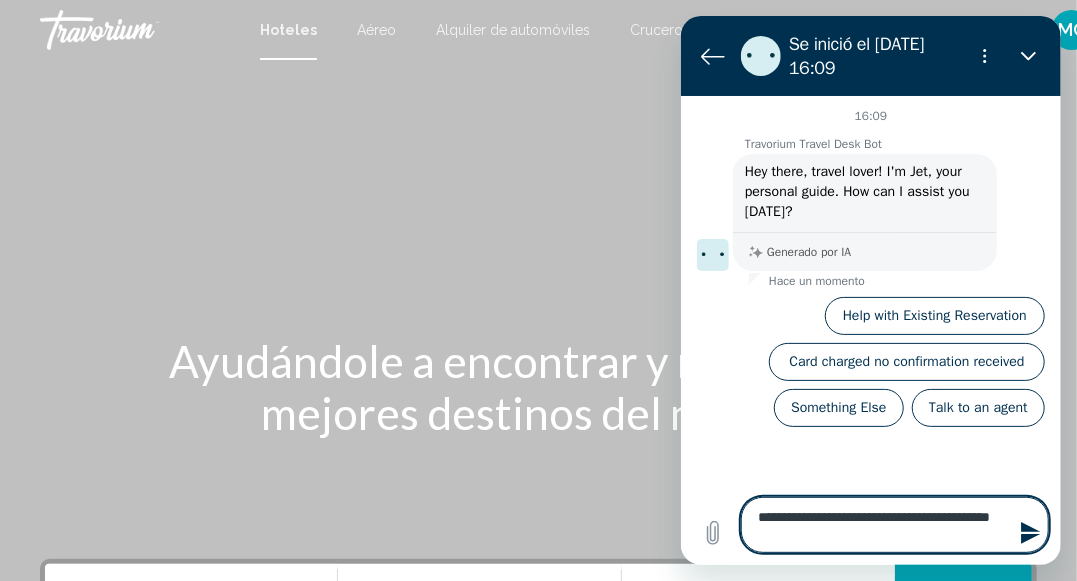 type on "**********" 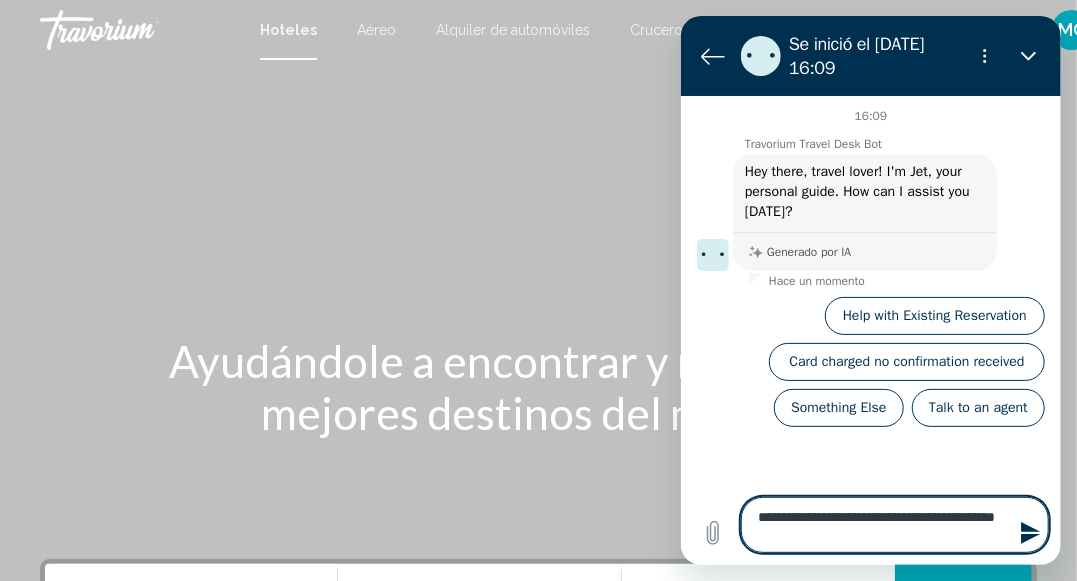 type on "**********" 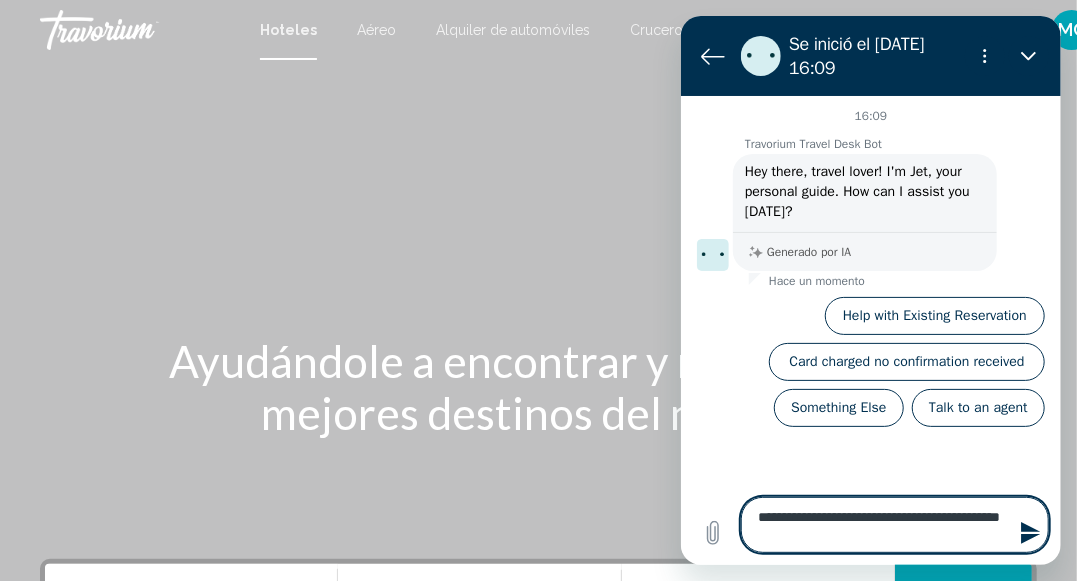 type on "*" 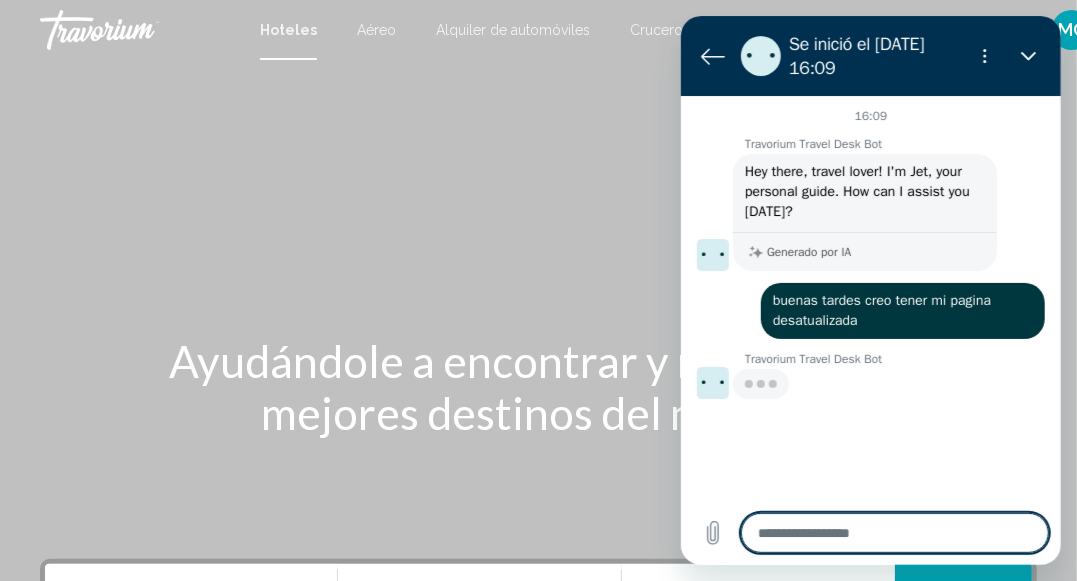 type on "*" 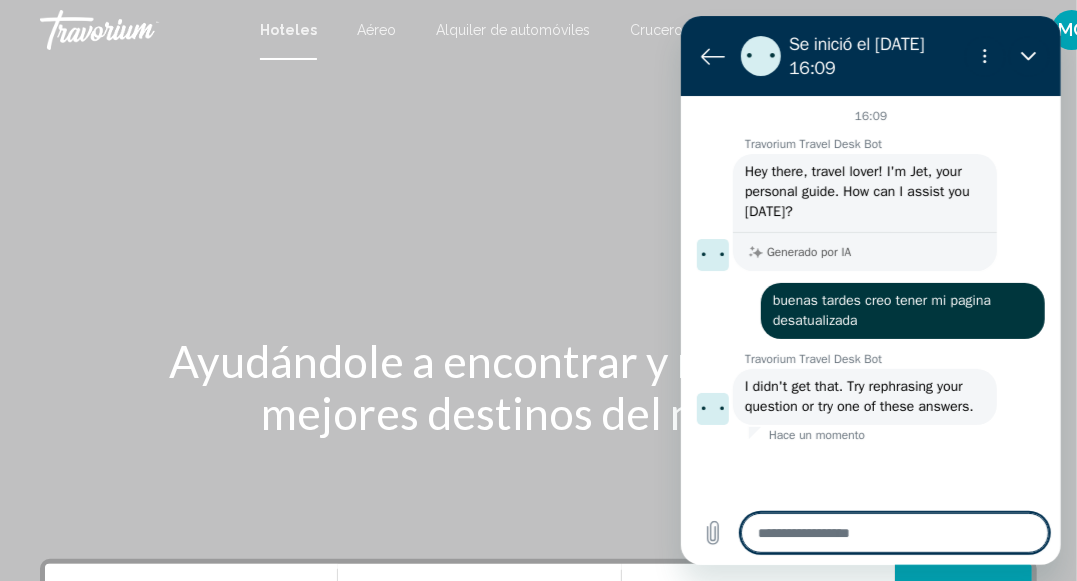 type on "*" 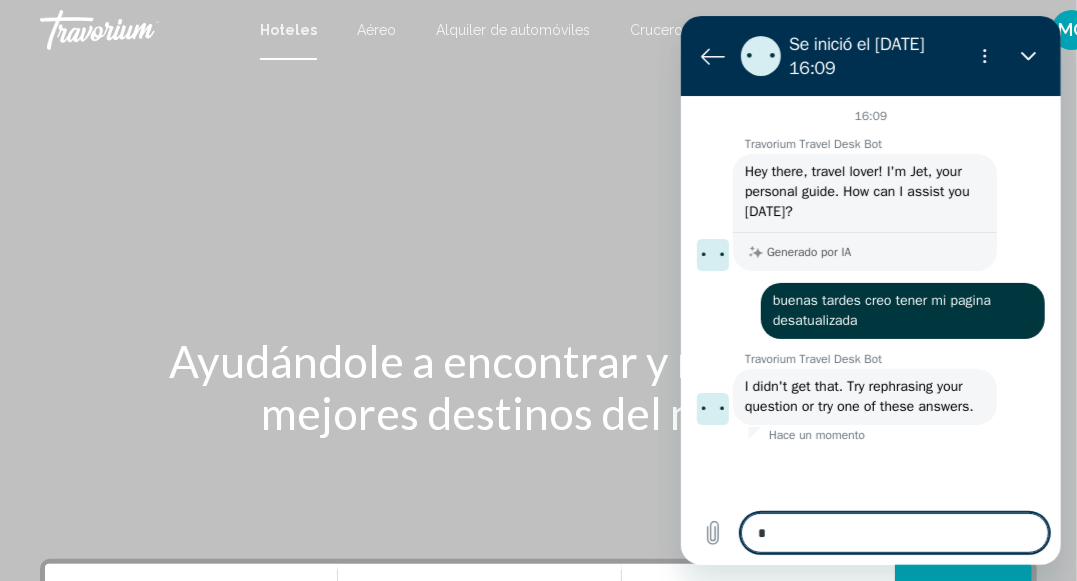 type on "**" 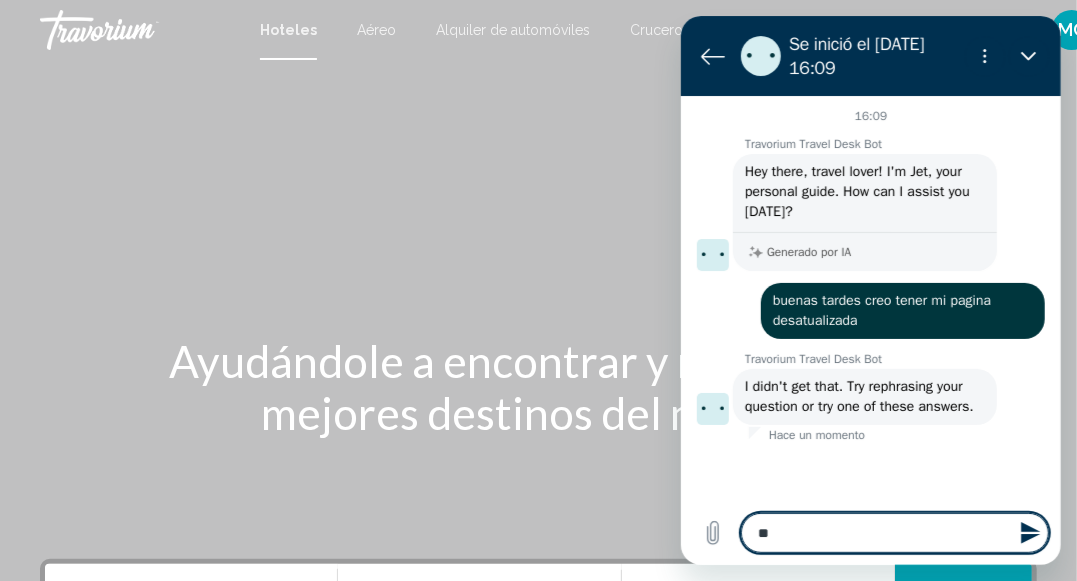 type on "**" 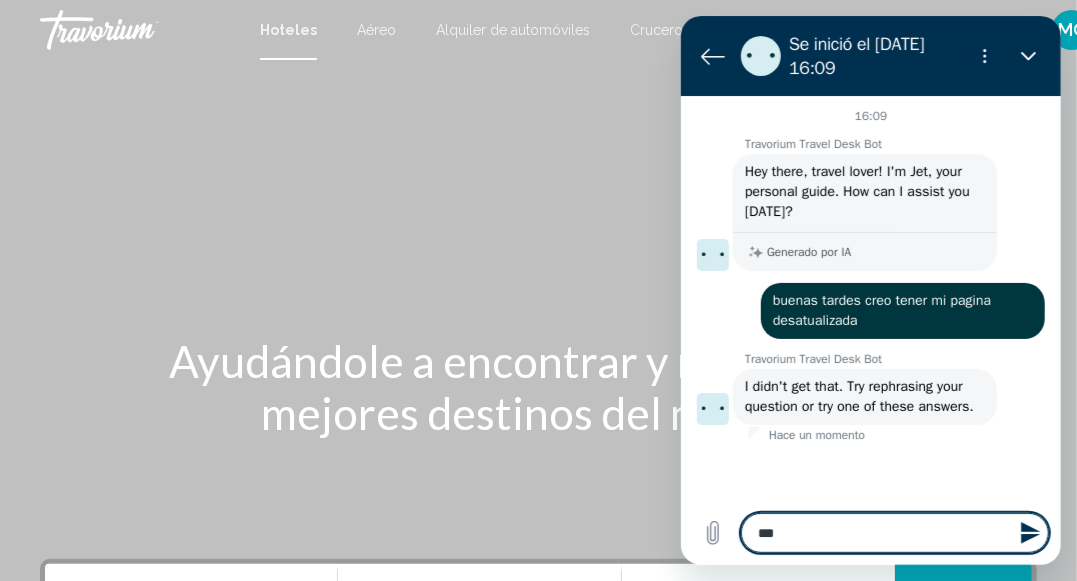 type on "****" 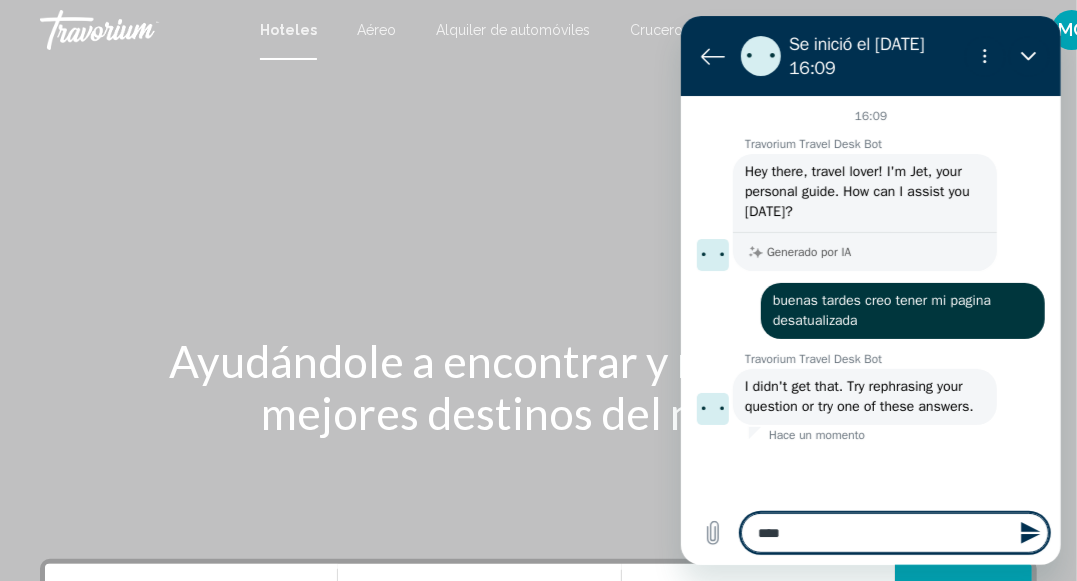 type on "*" 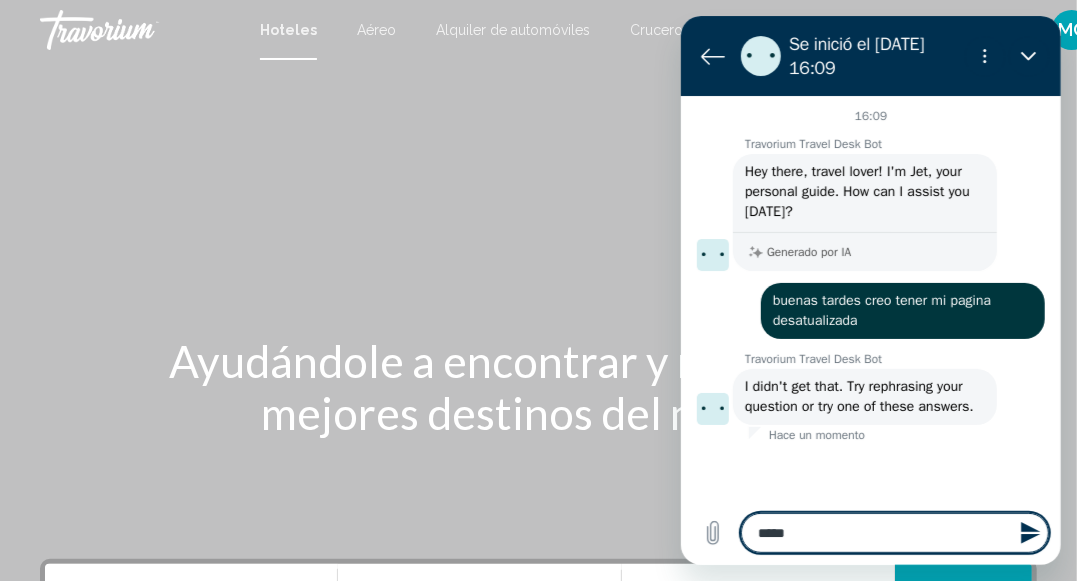 type on "******" 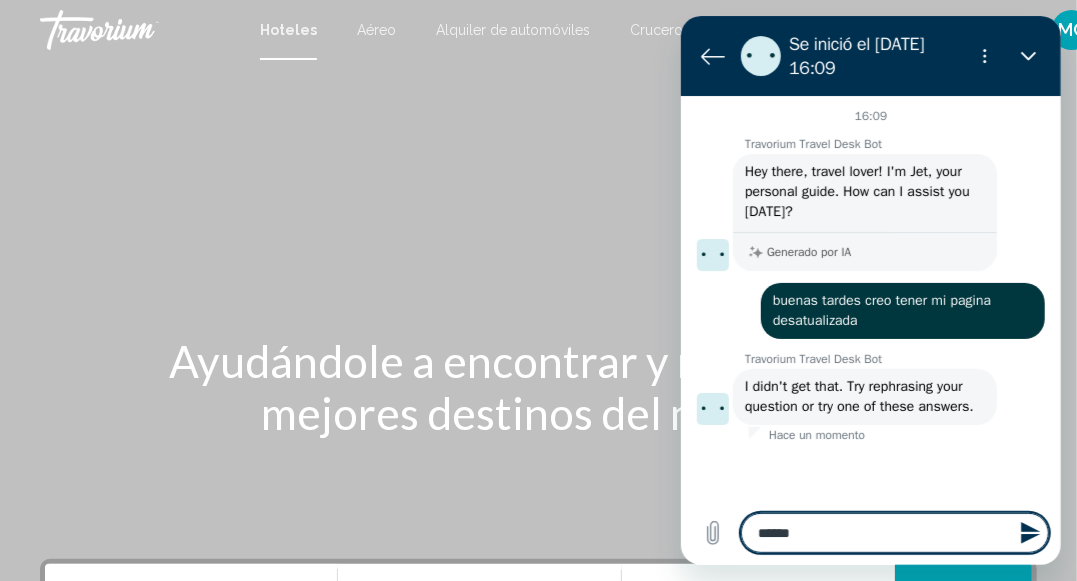 type on "*******" 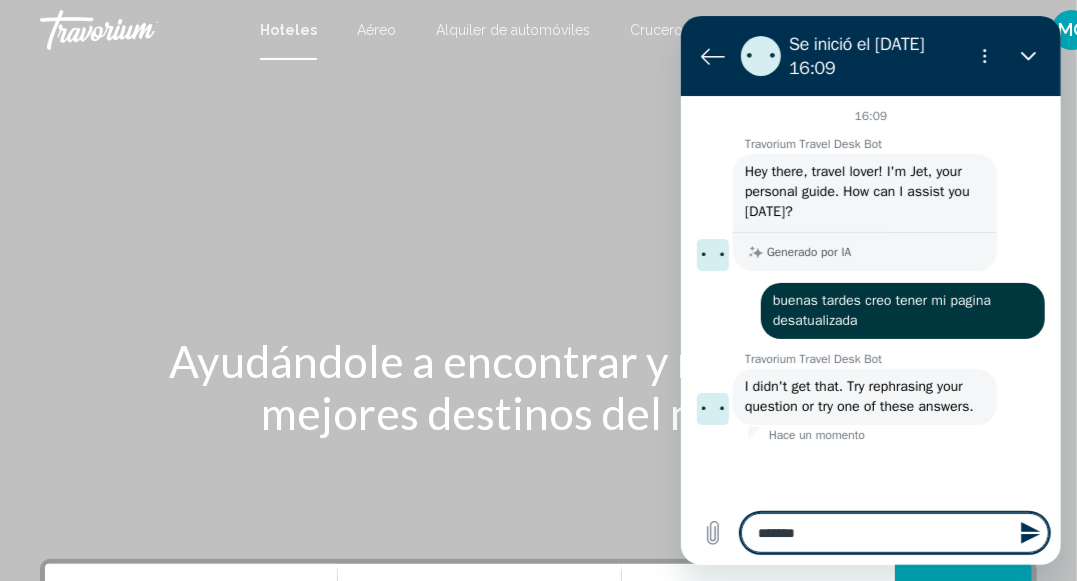 type on "********" 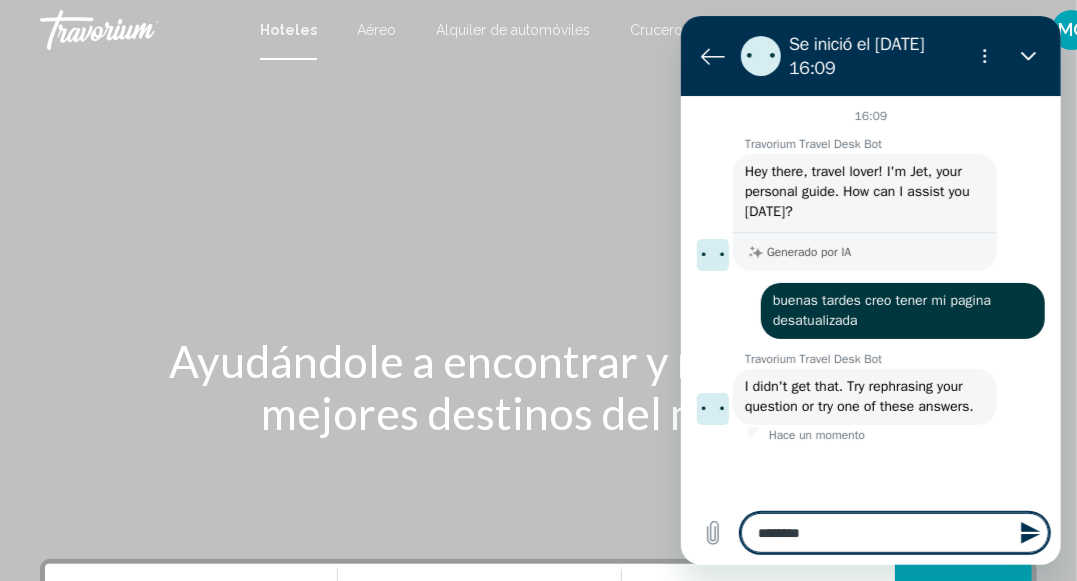 type on "********" 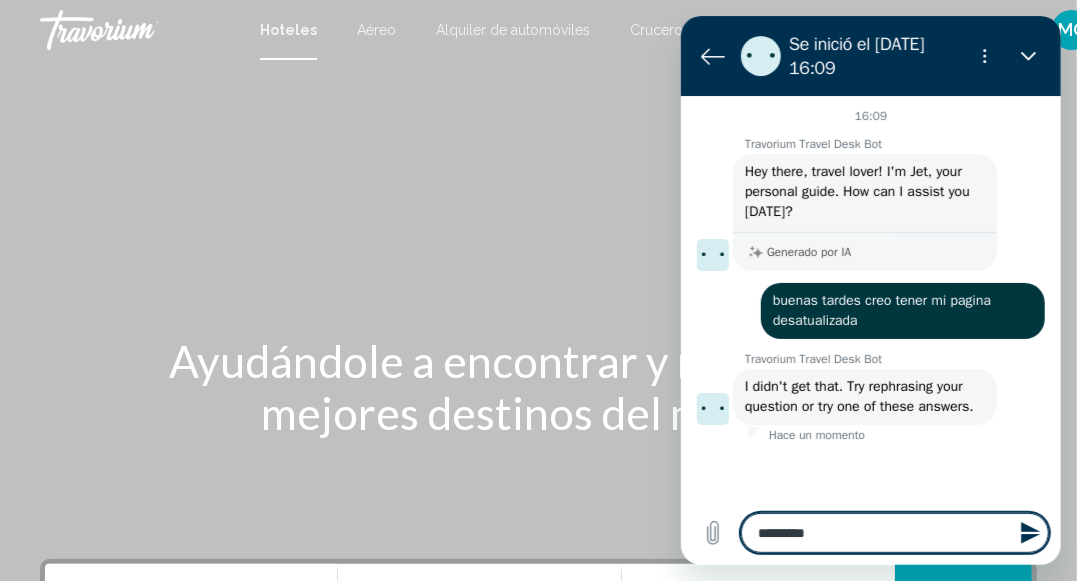 type on "*" 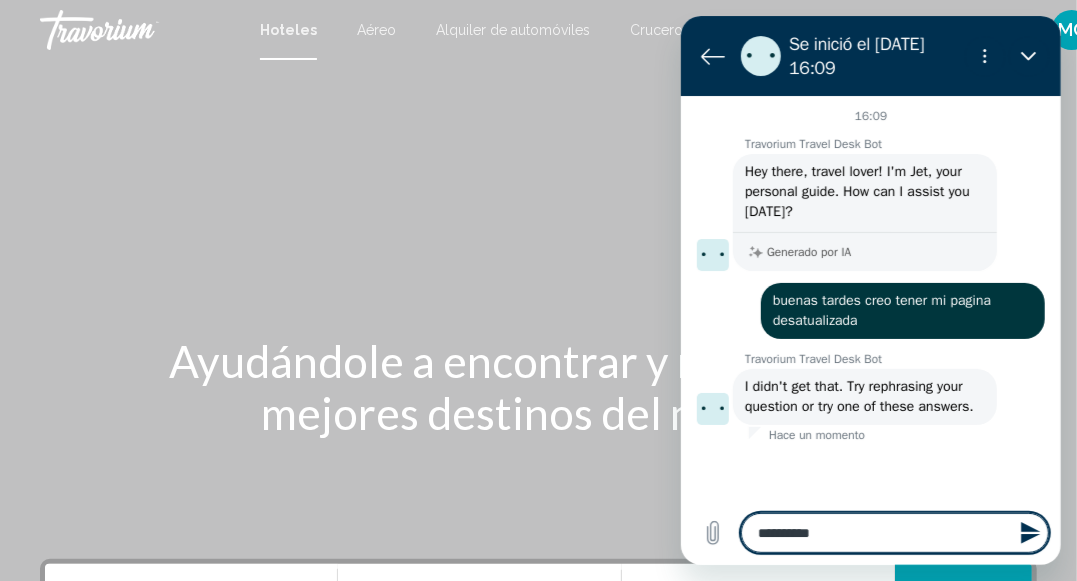 type on "**********" 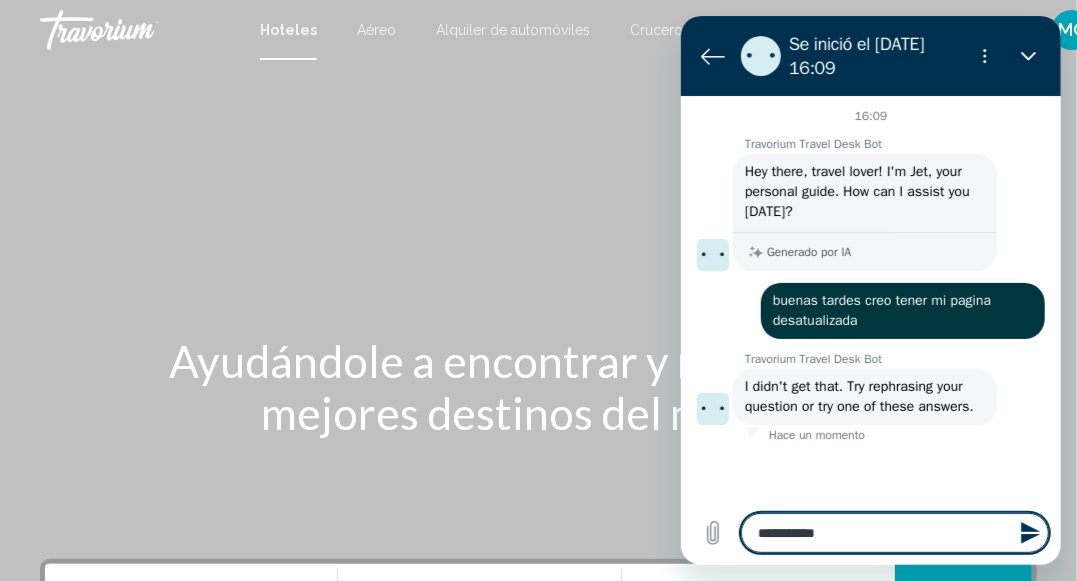 type on "**********" 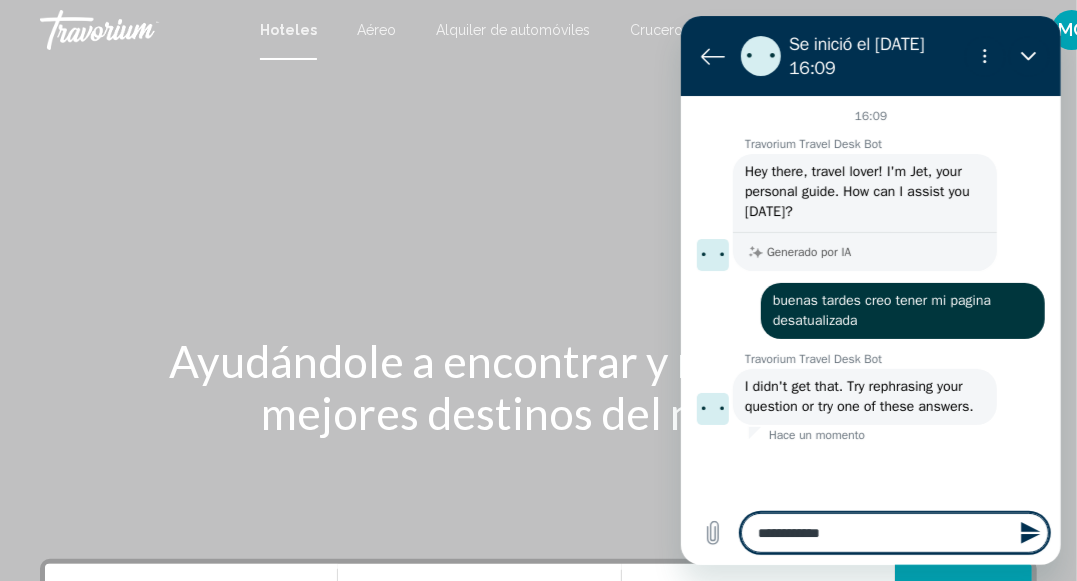 type on "**********" 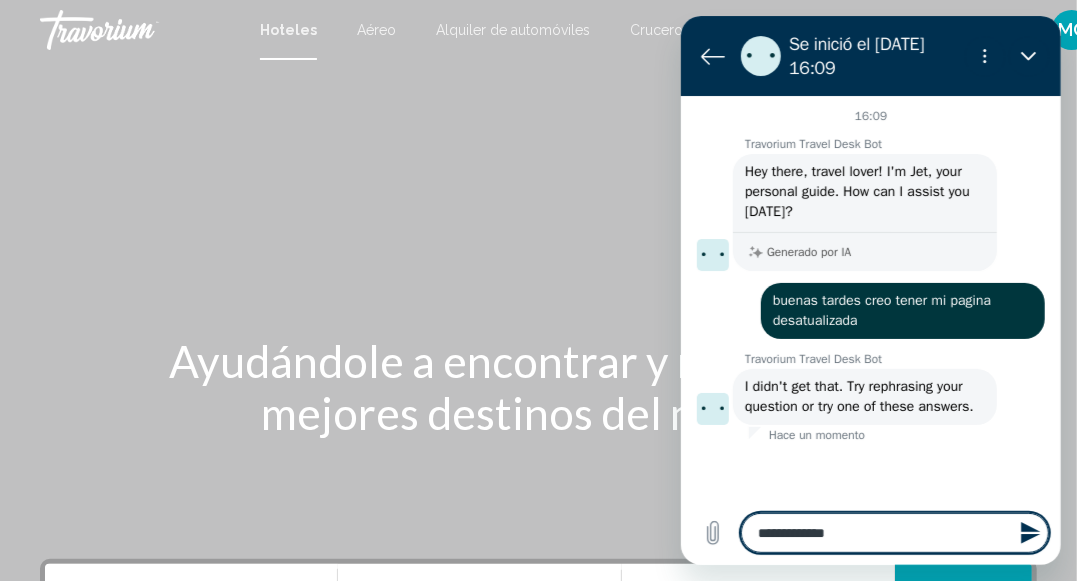 type on "**********" 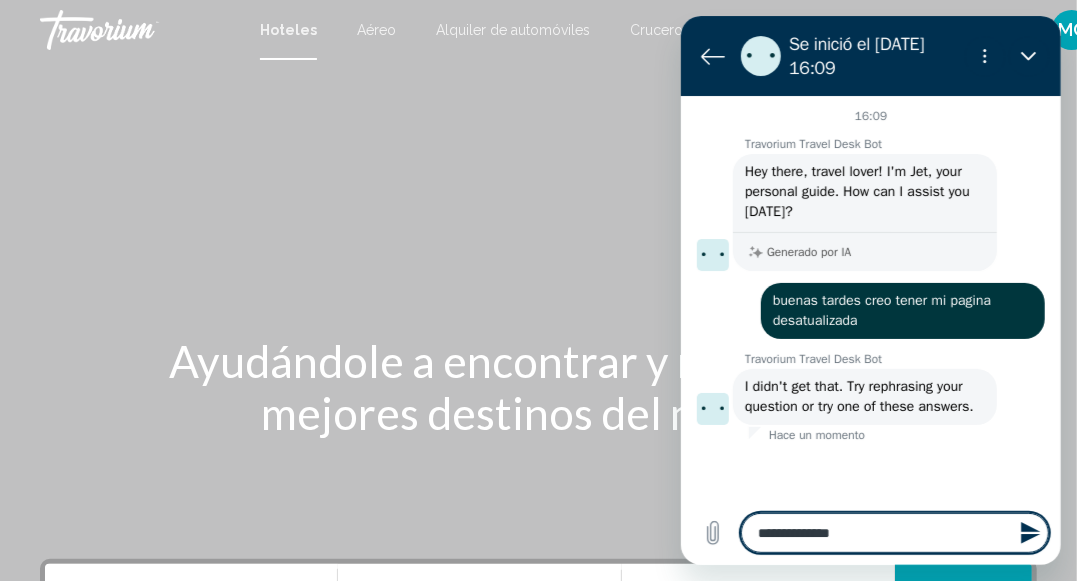 type on "*" 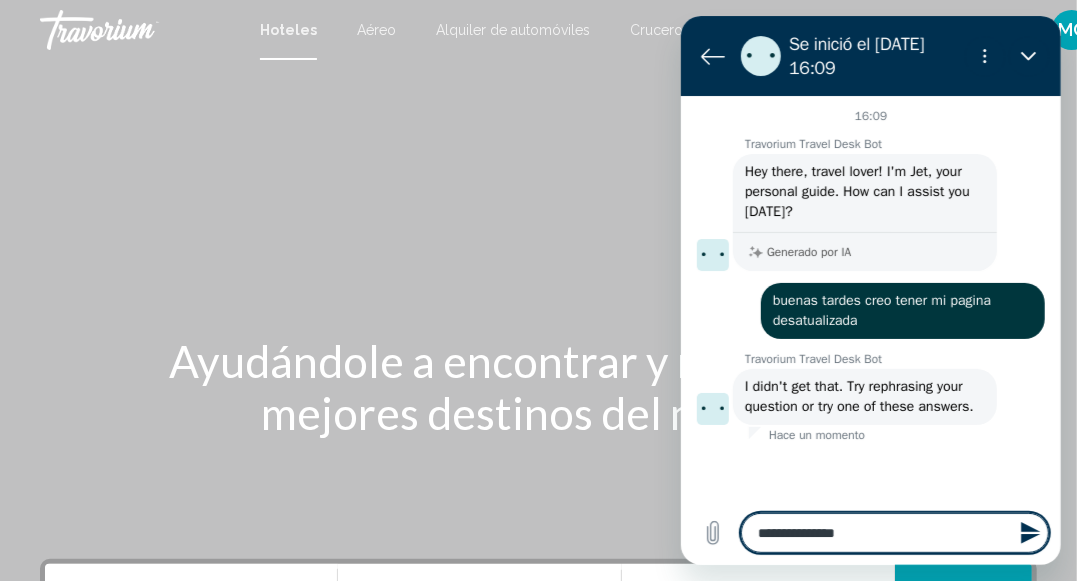 type on "*" 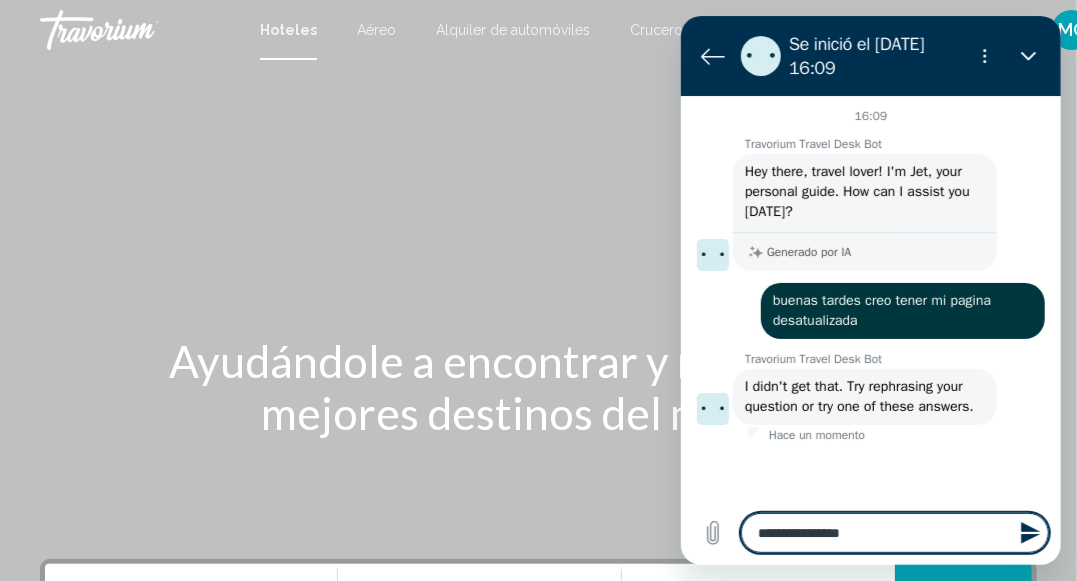 type on "**********" 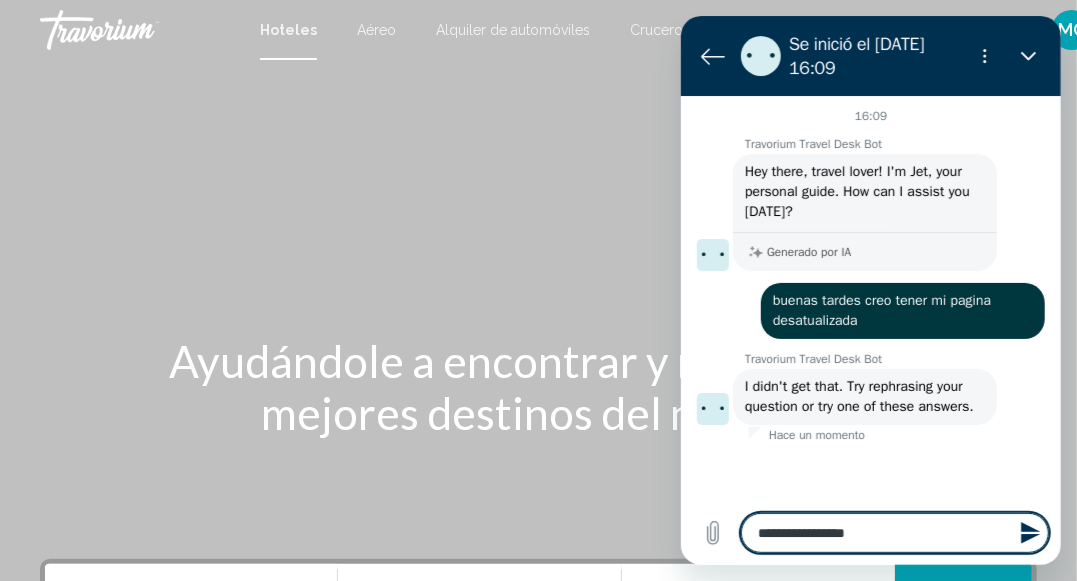 type on "**********" 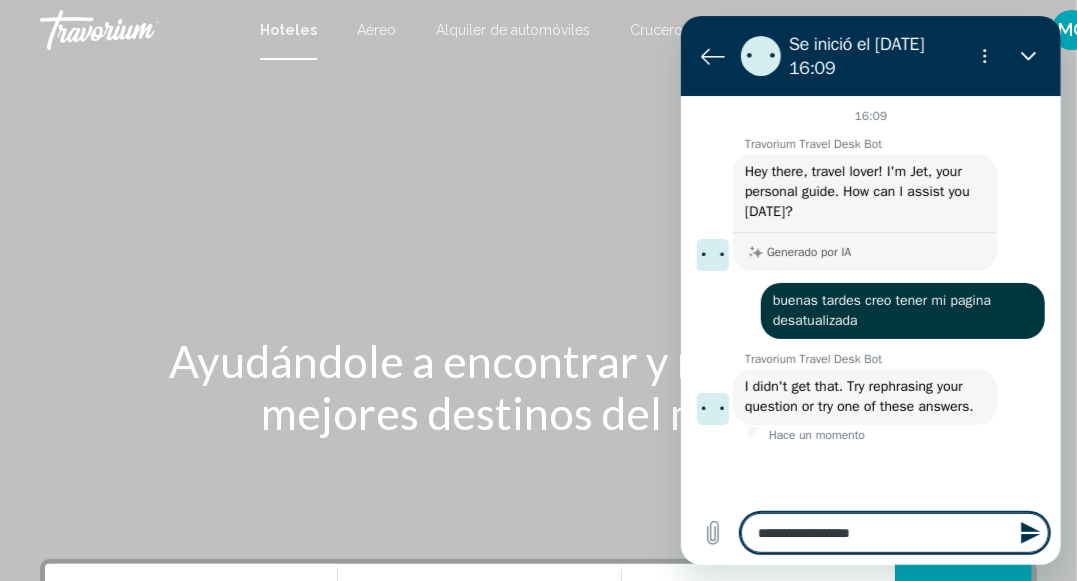 type on "**********" 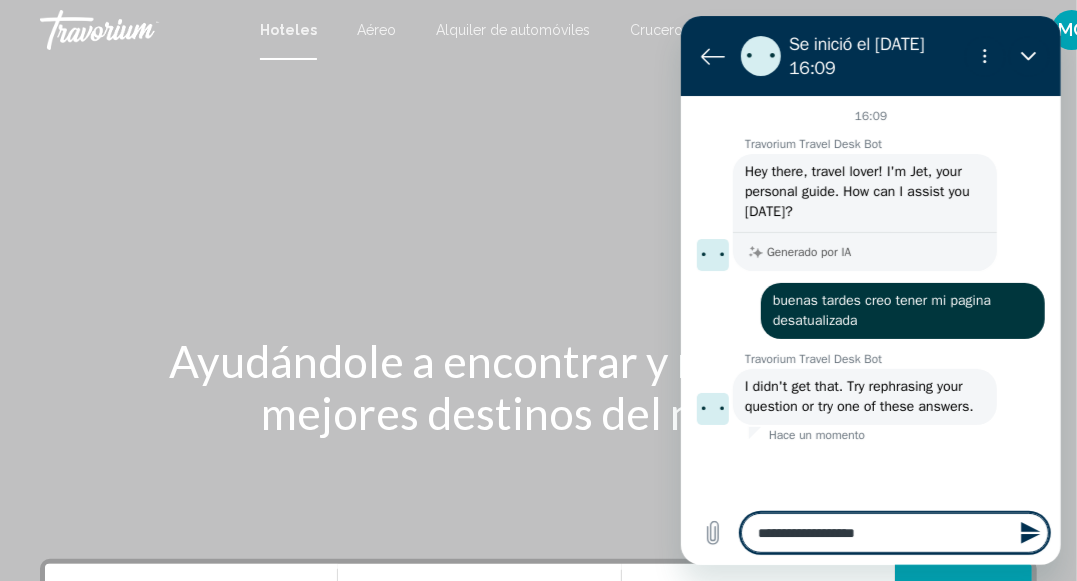 type on "**********" 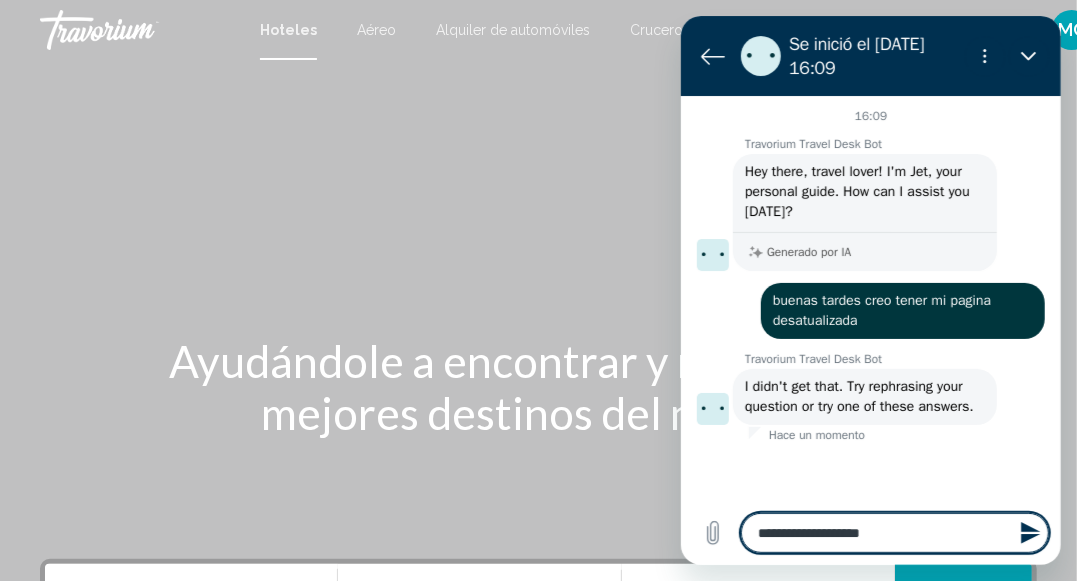 type on "**********" 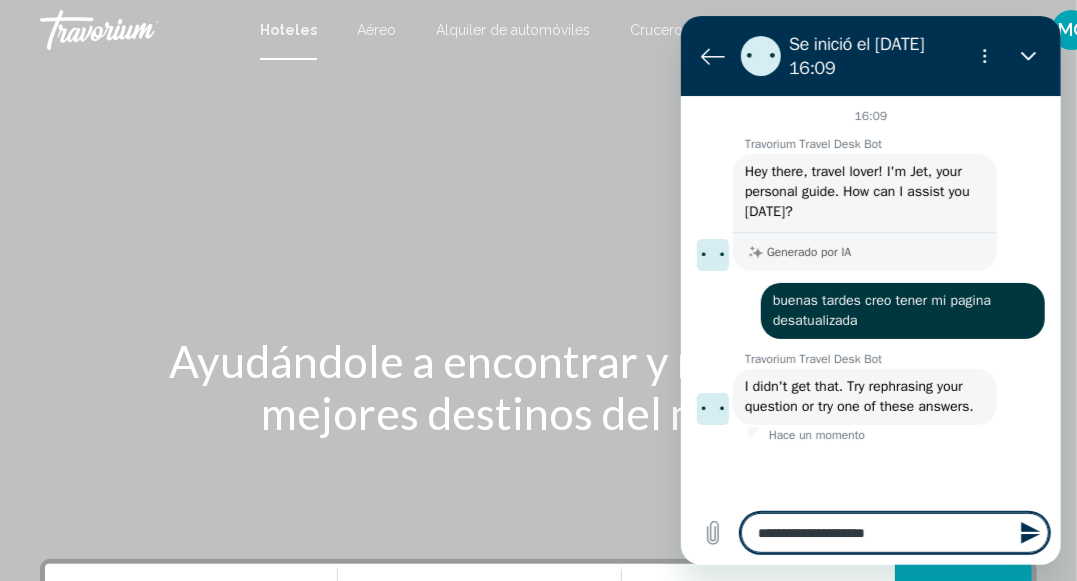 type on "**********" 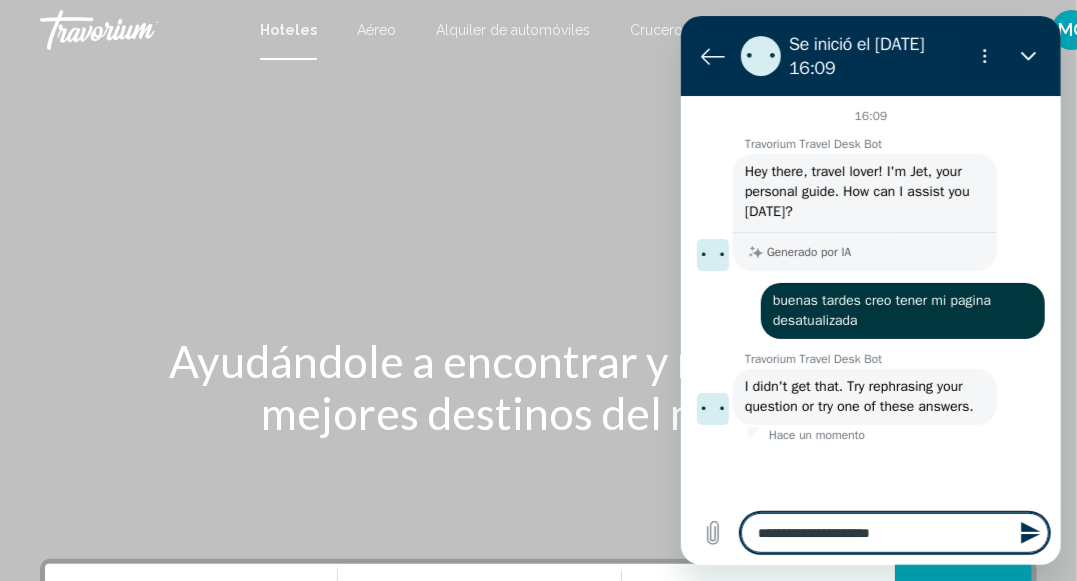 type on "*" 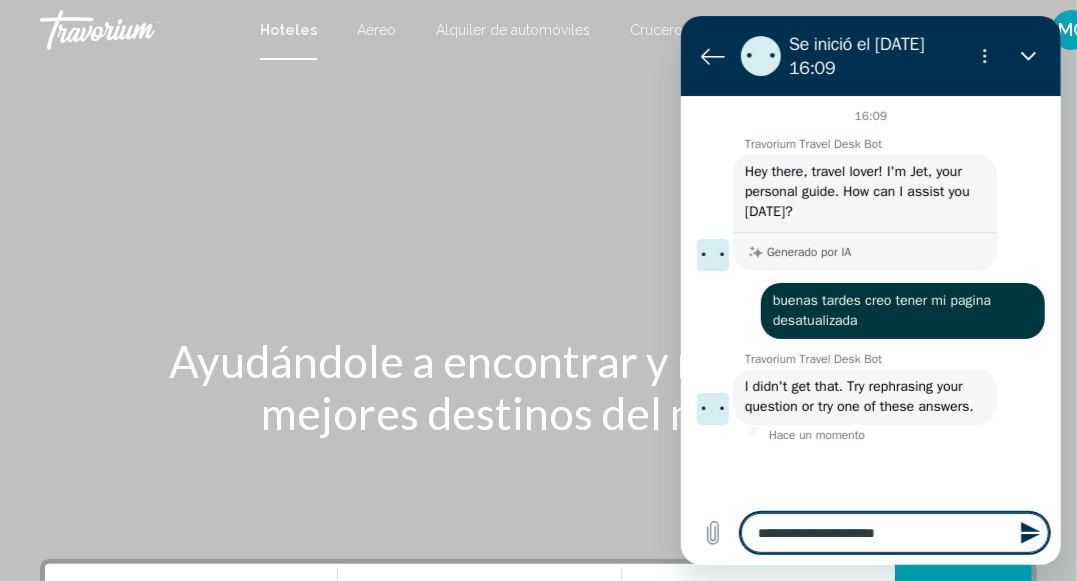 type on "**********" 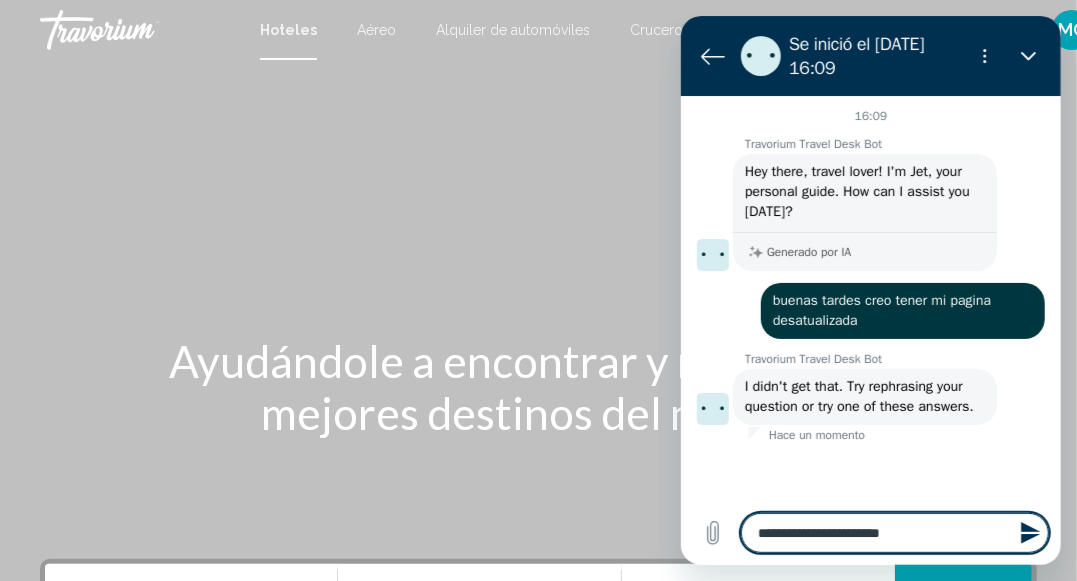 type on "**********" 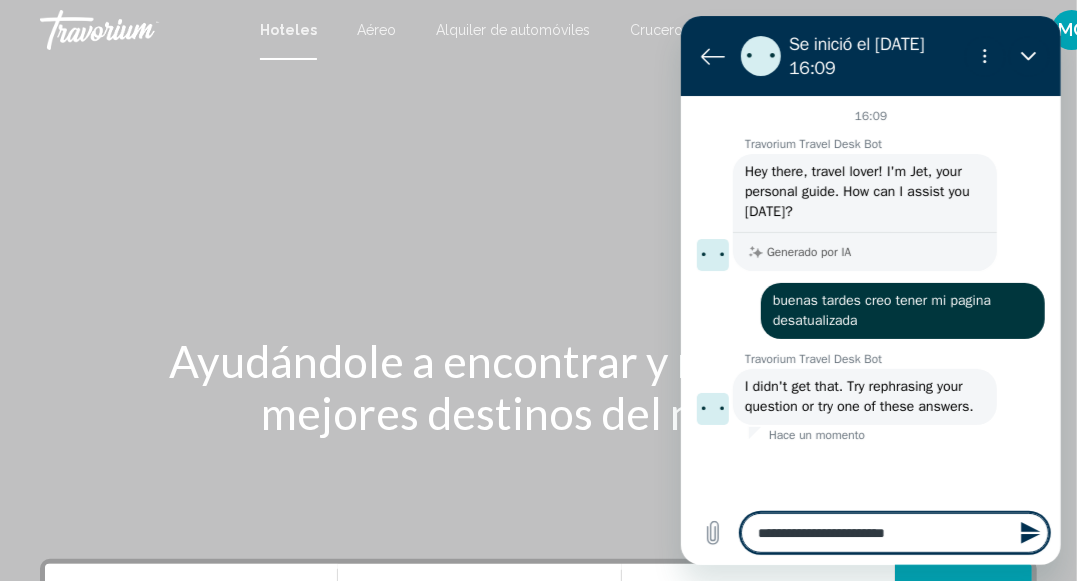 type on "**********" 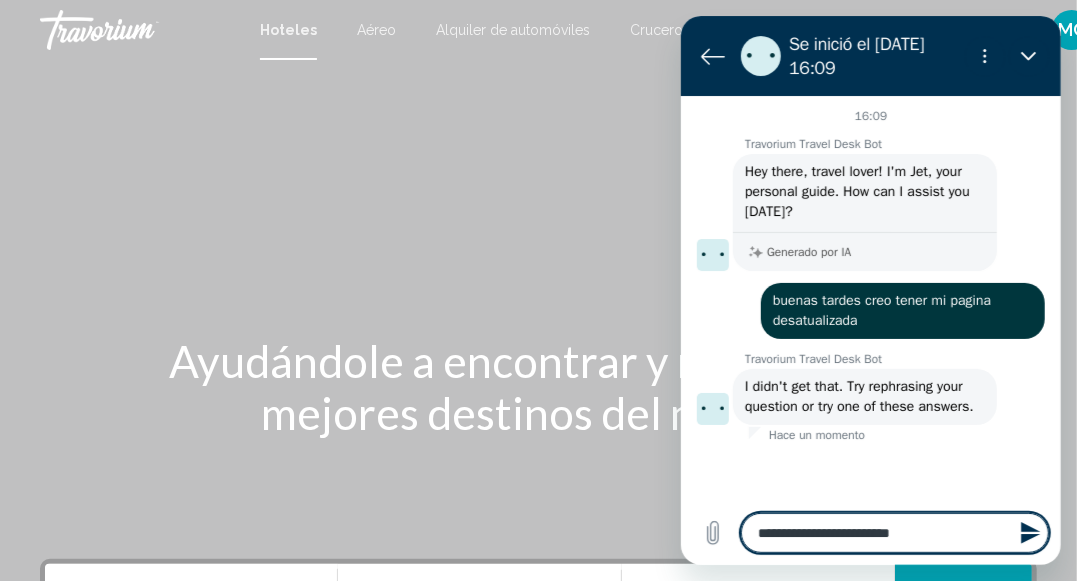 type 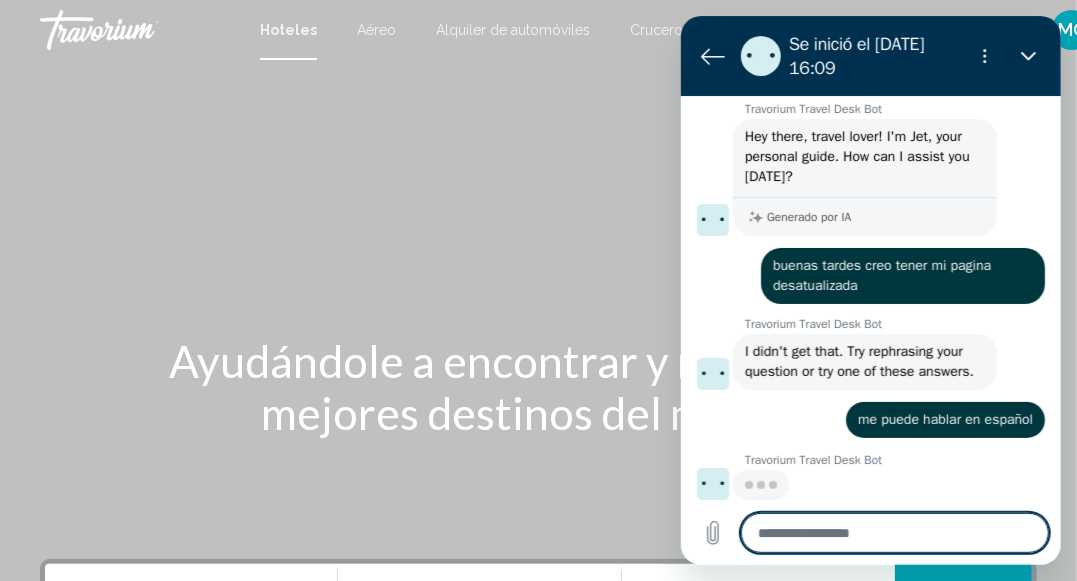scroll, scrollTop: 37, scrollLeft: 0, axis: vertical 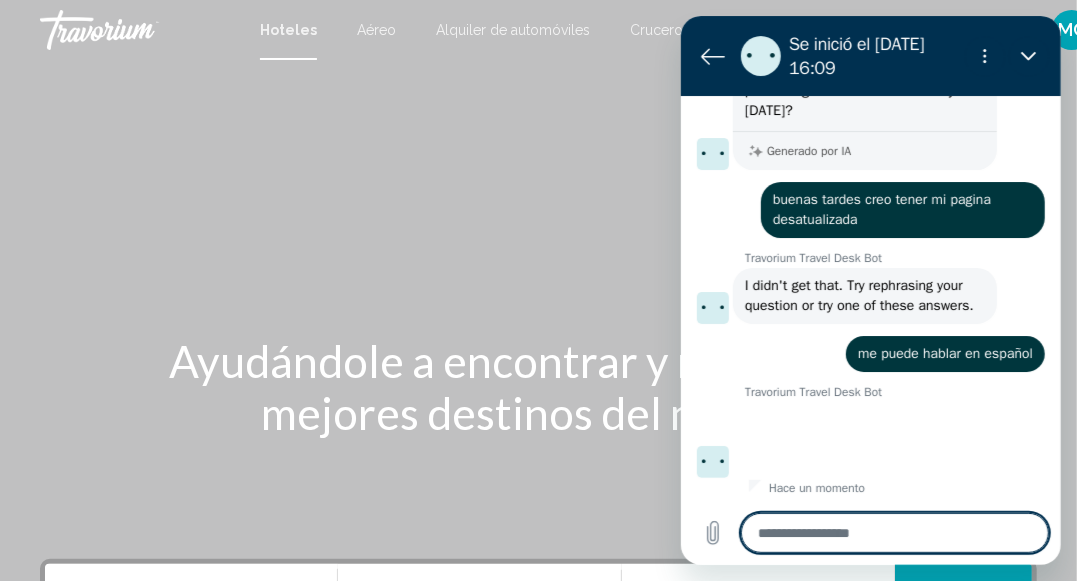 type on "*" 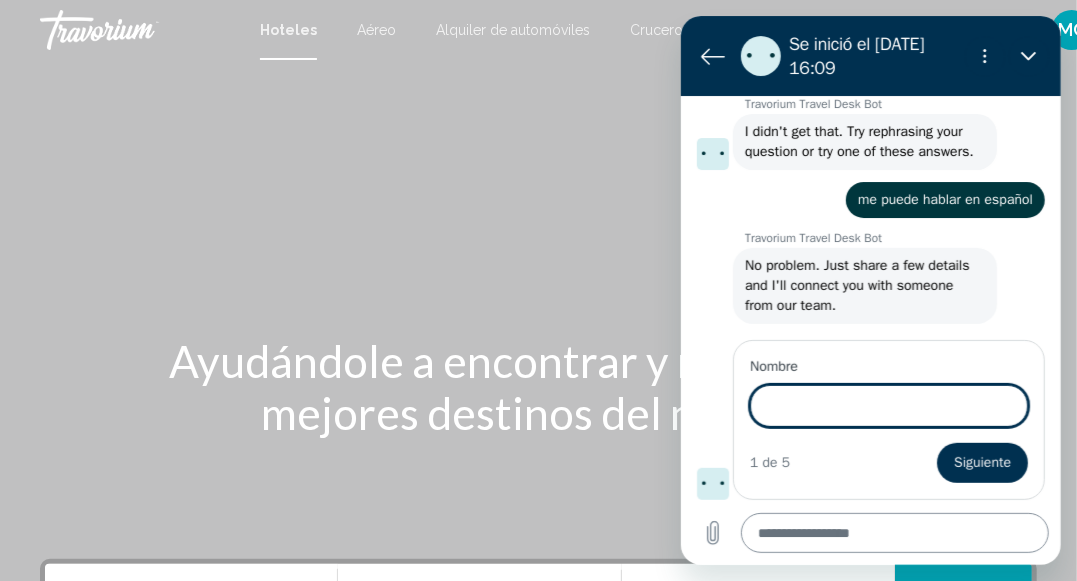 scroll, scrollTop: 258, scrollLeft: 0, axis: vertical 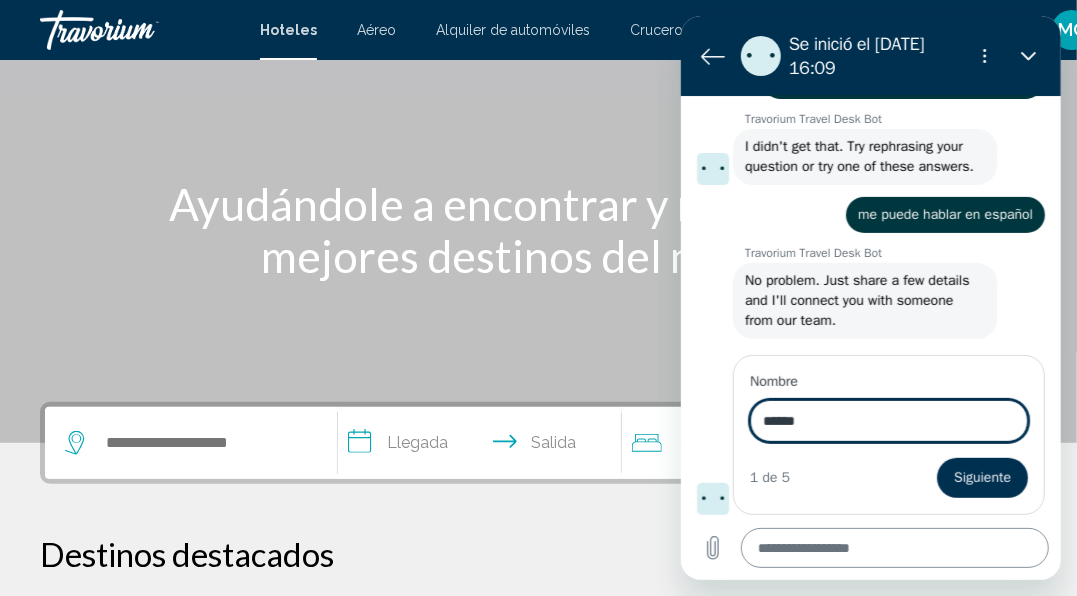 type on "******" 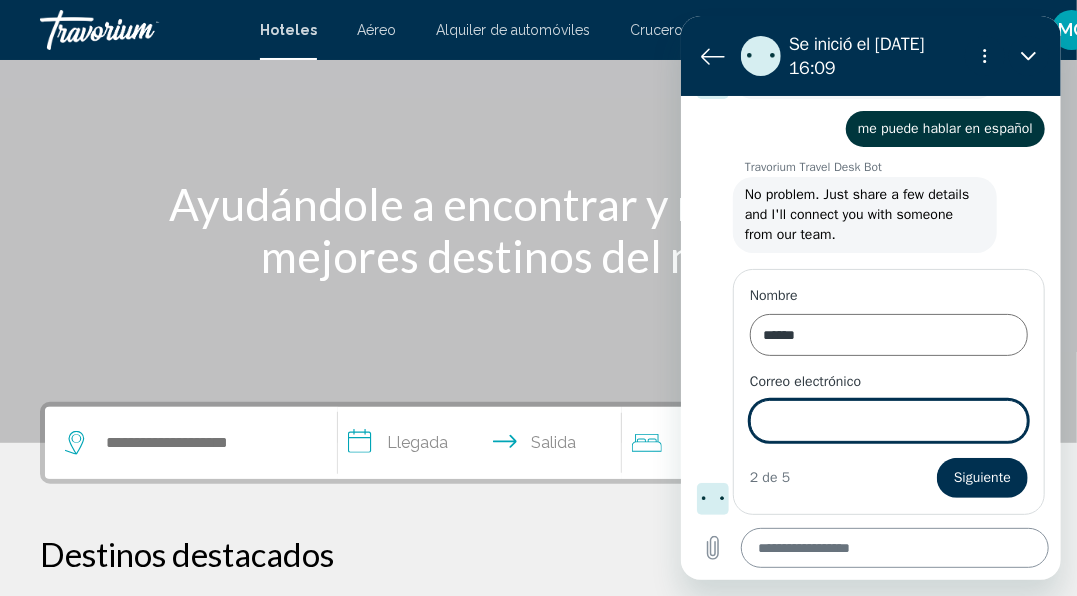 scroll, scrollTop: 344, scrollLeft: 0, axis: vertical 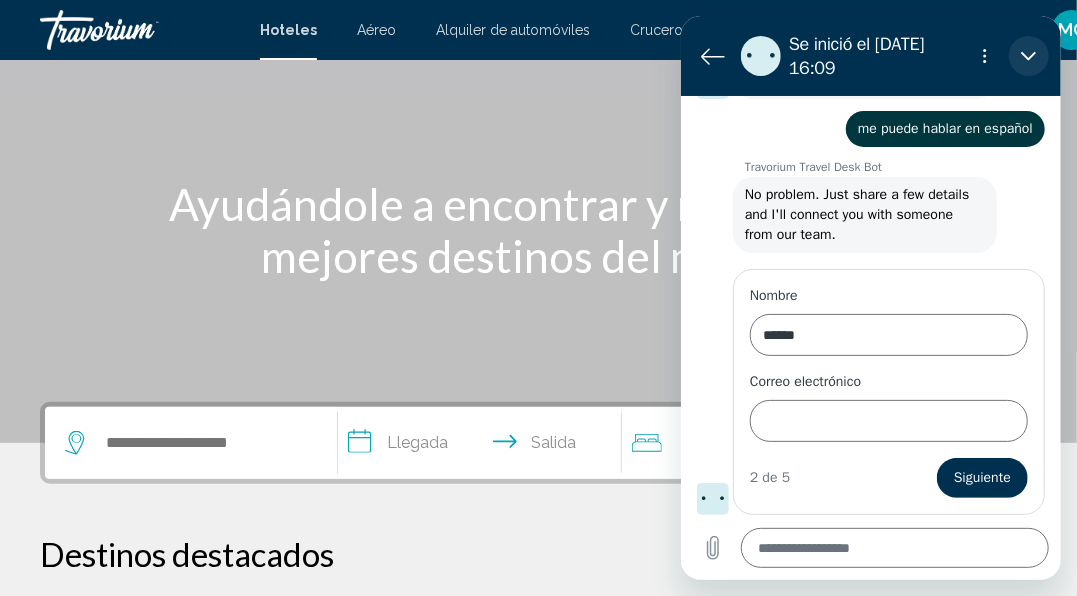 click at bounding box center (1028, 56) 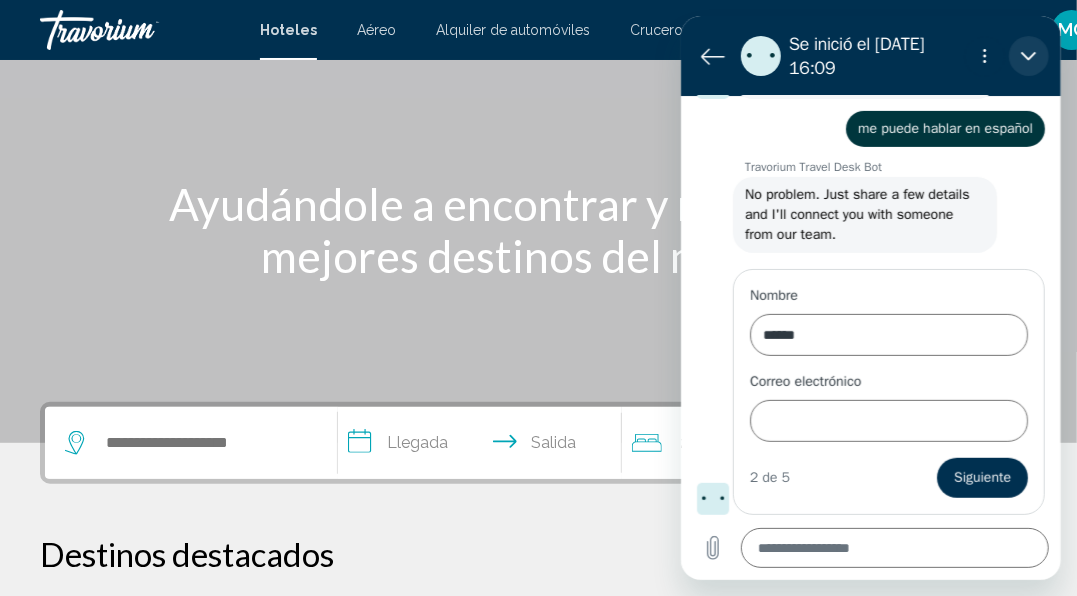 type on "*" 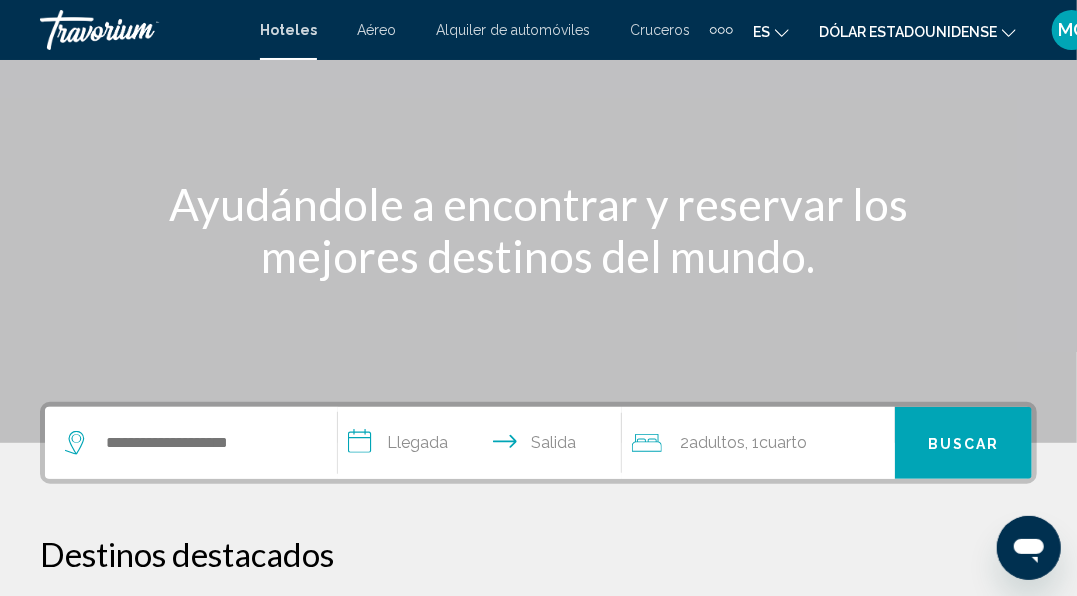 scroll, scrollTop: 344, scrollLeft: 0, axis: vertical 